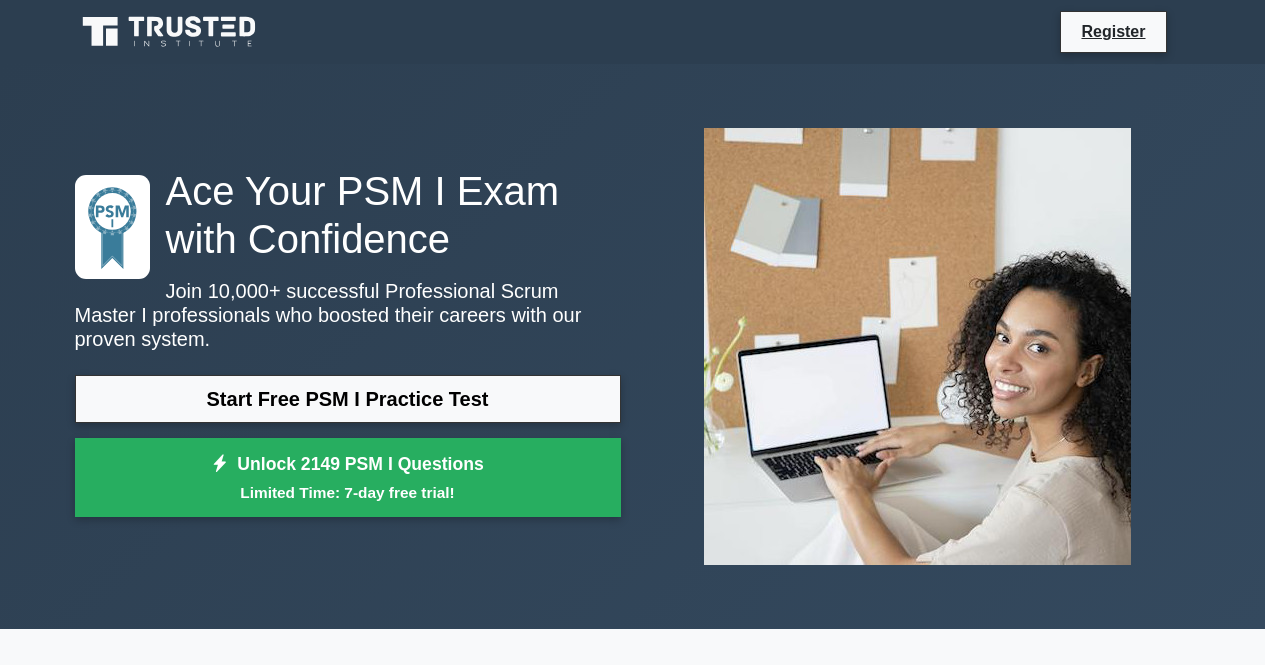 scroll, scrollTop: 0, scrollLeft: 0, axis: both 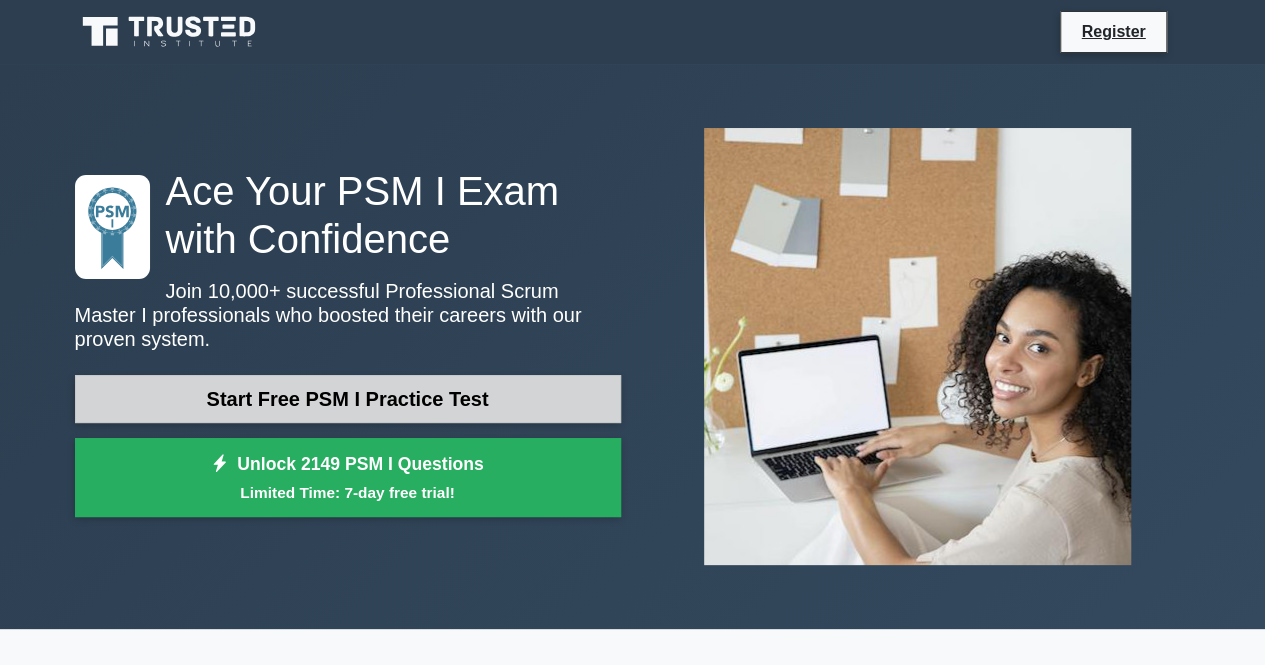 click on "Start Free PSM I Practice Test" at bounding box center (348, 399) 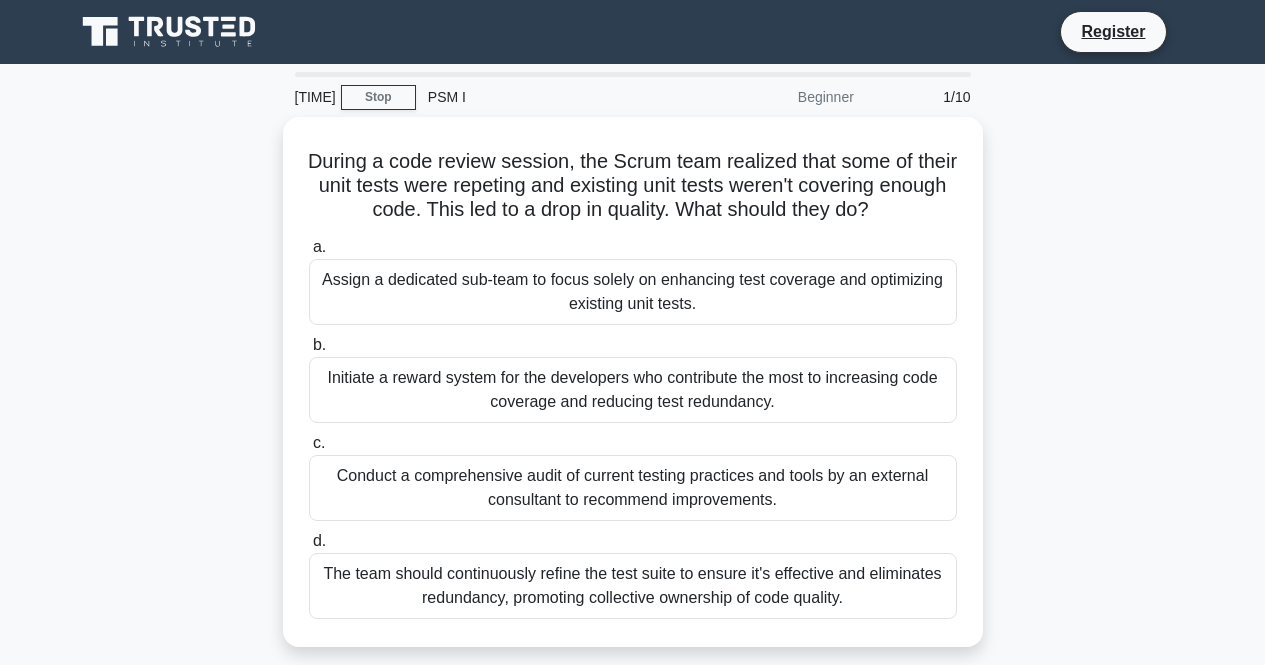 scroll, scrollTop: 0, scrollLeft: 0, axis: both 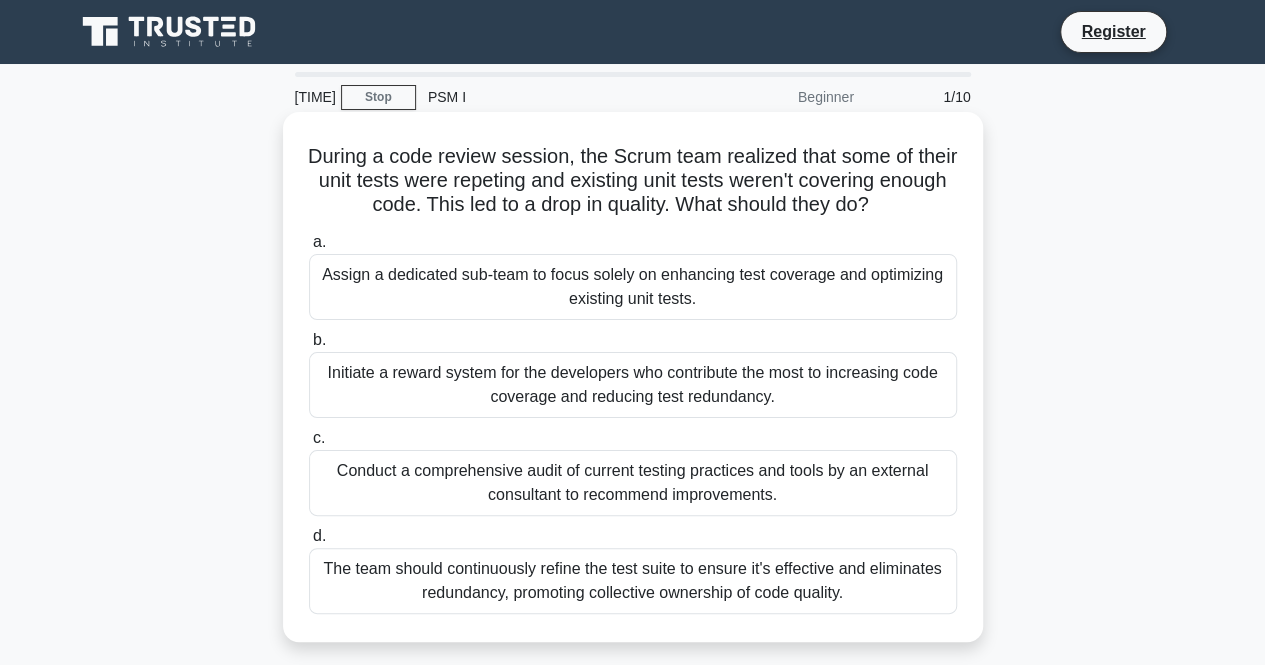 click on "Assign a dedicated sub-team to focus solely on enhancing test coverage and optimizing existing unit tests." at bounding box center (633, 287) 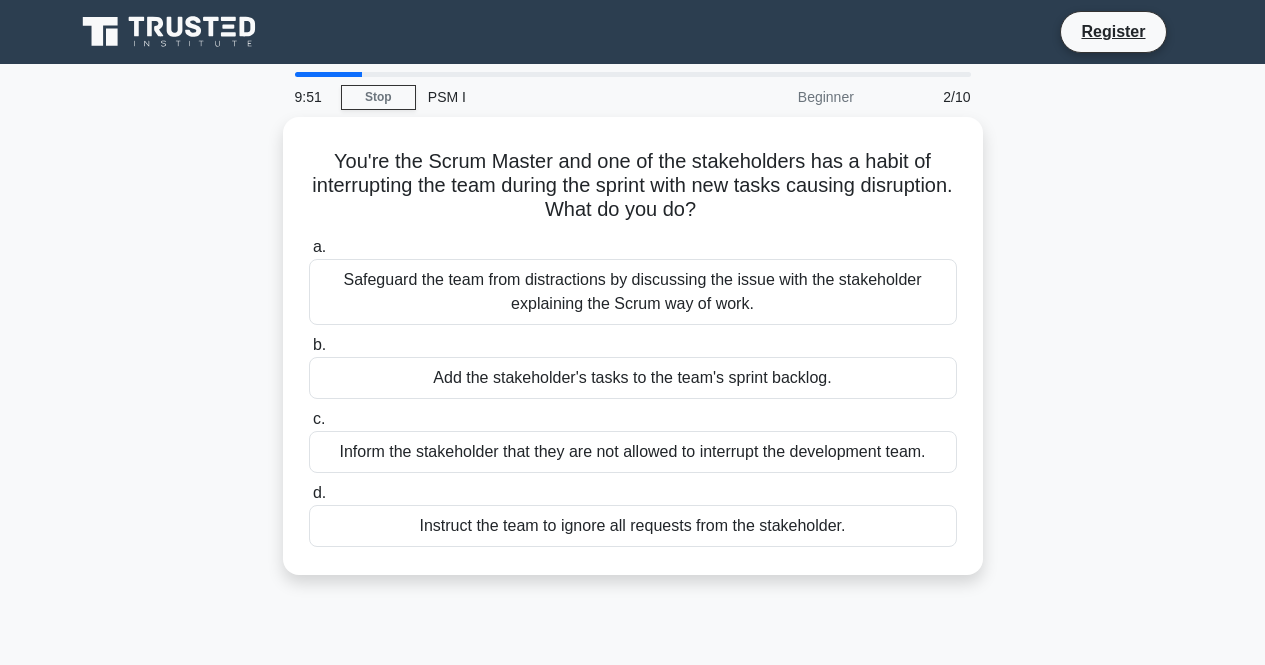 scroll, scrollTop: 0, scrollLeft: 0, axis: both 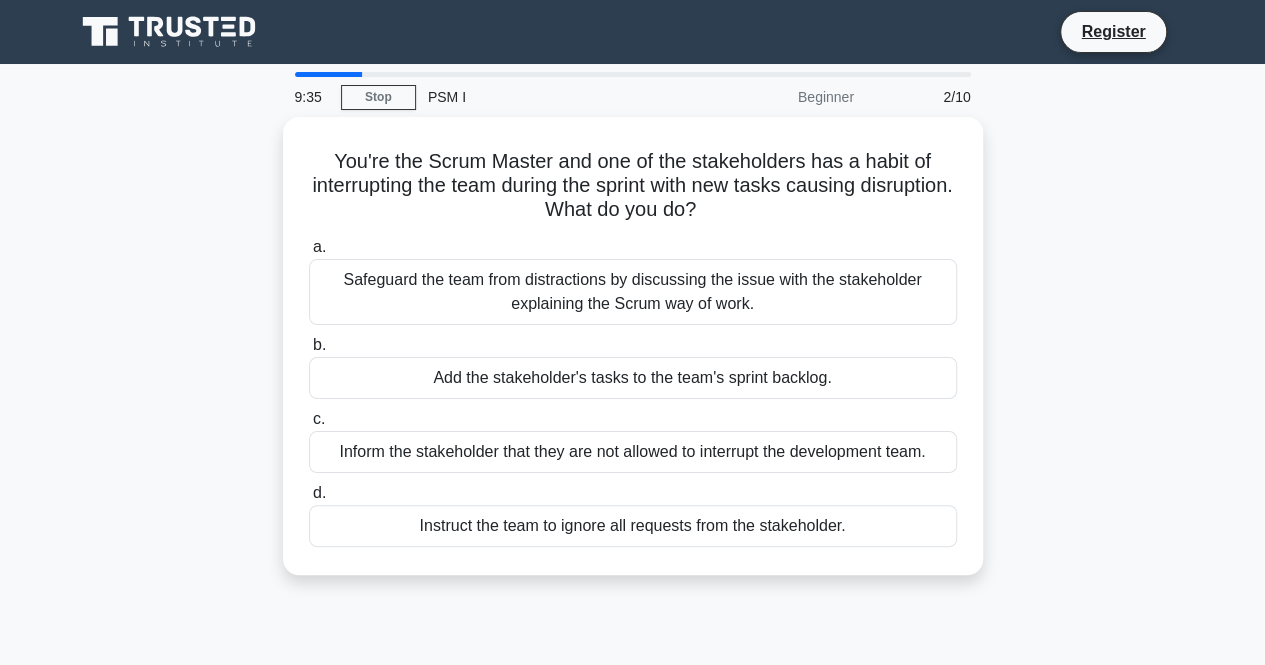 click at bounding box center [155, 27] 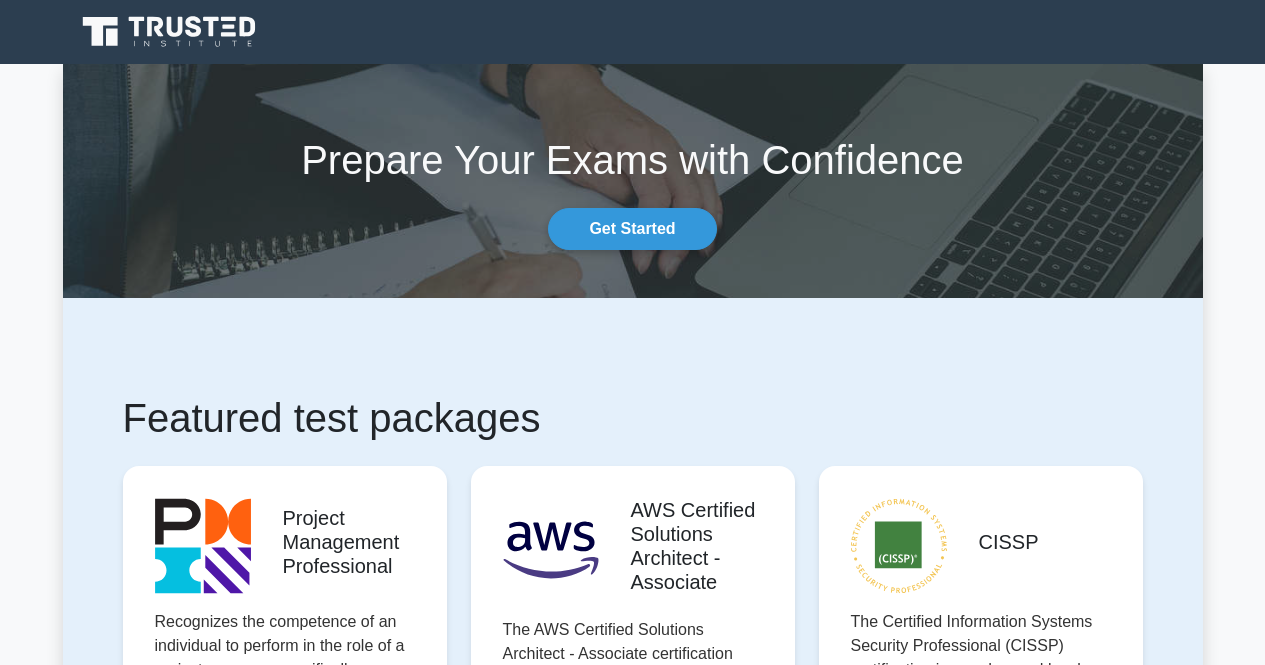 scroll, scrollTop: 0, scrollLeft: 0, axis: both 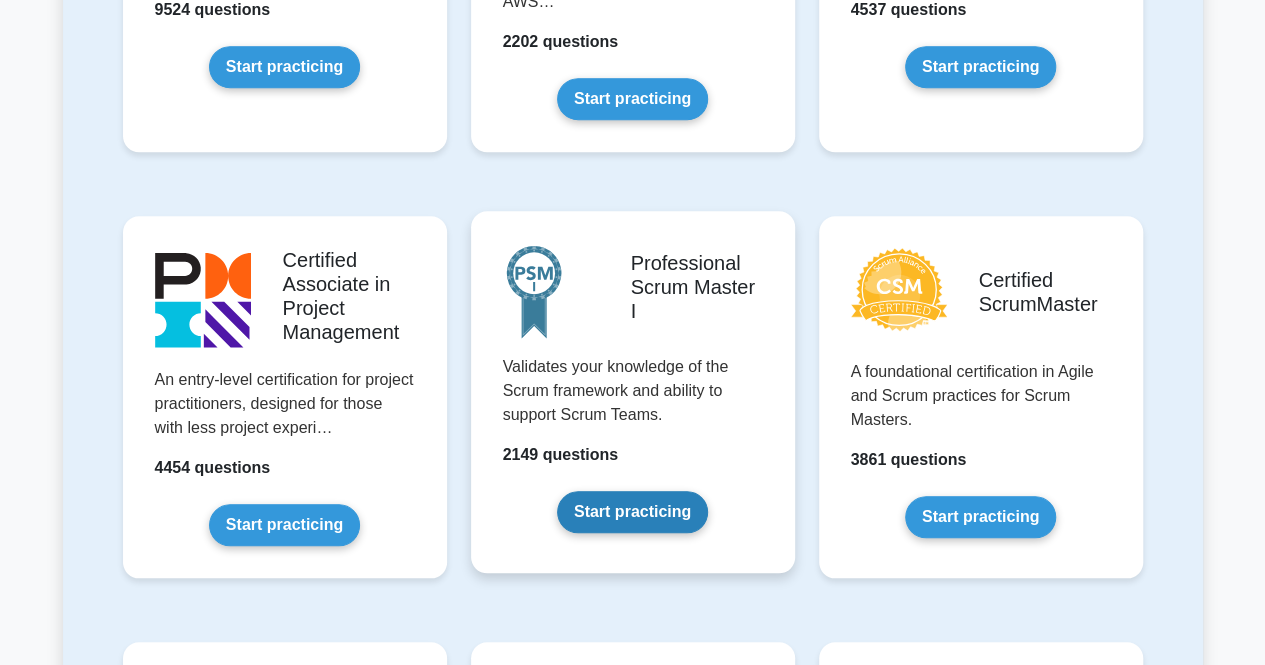 click on "Start practicing" at bounding box center [632, 512] 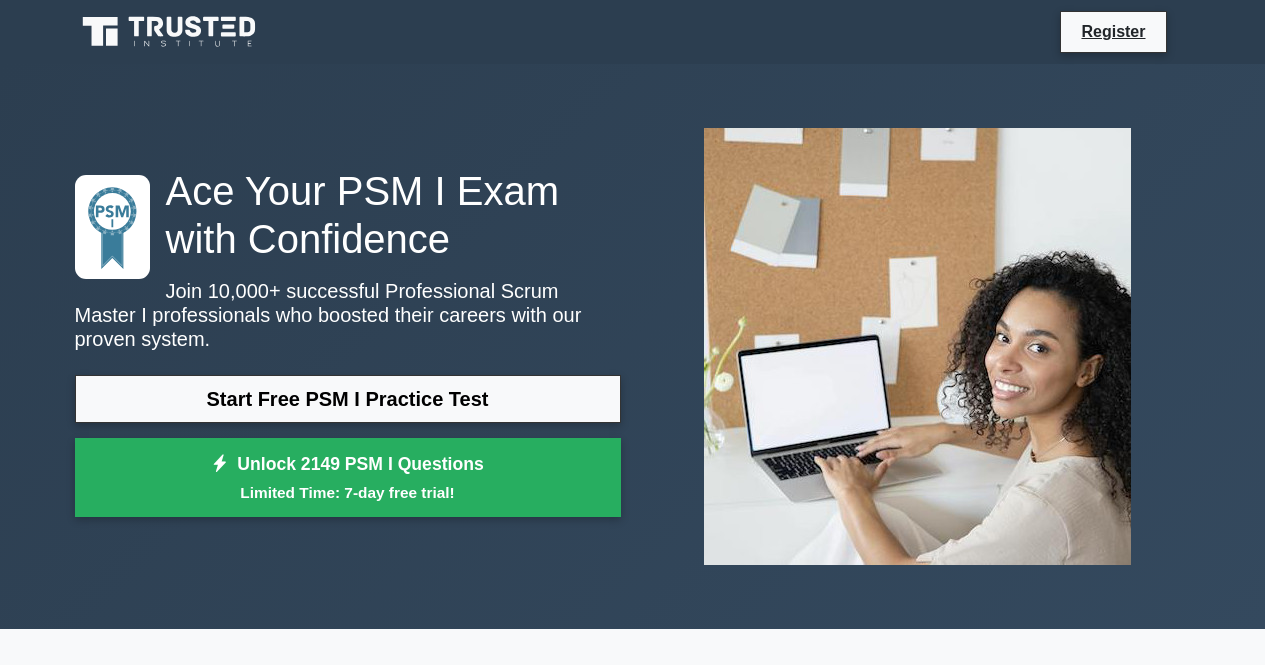 scroll, scrollTop: 0, scrollLeft: 0, axis: both 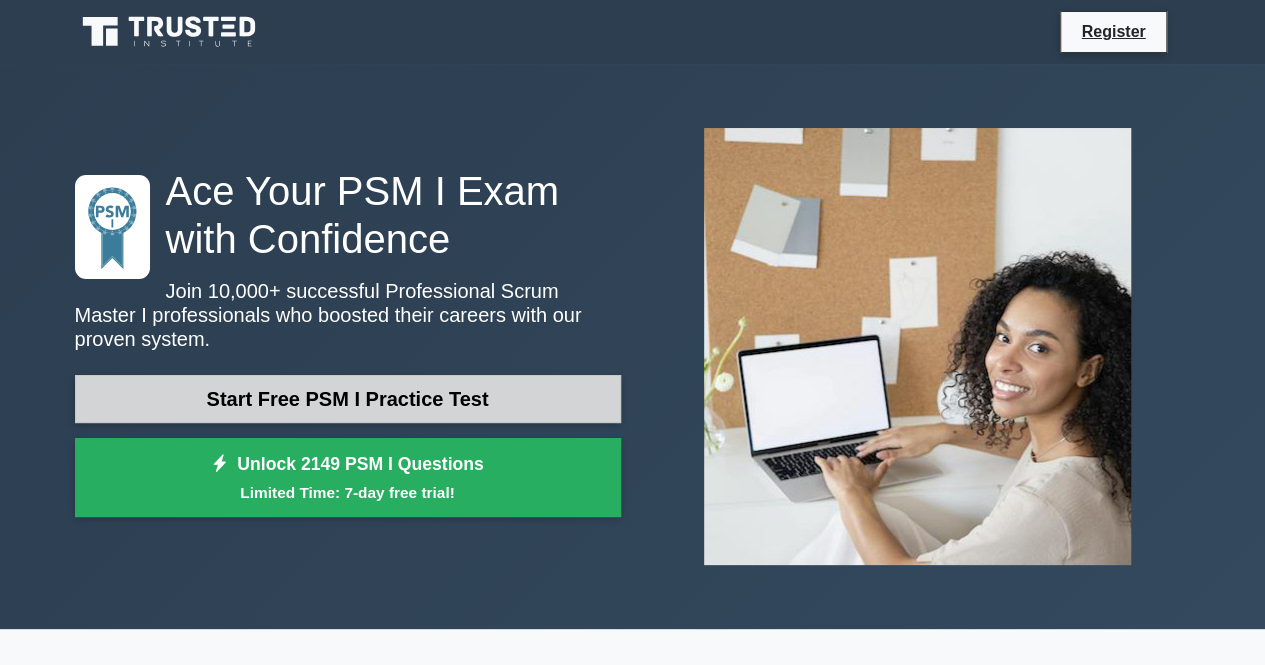 click on "Start Free PSM I Practice Test" at bounding box center [348, 399] 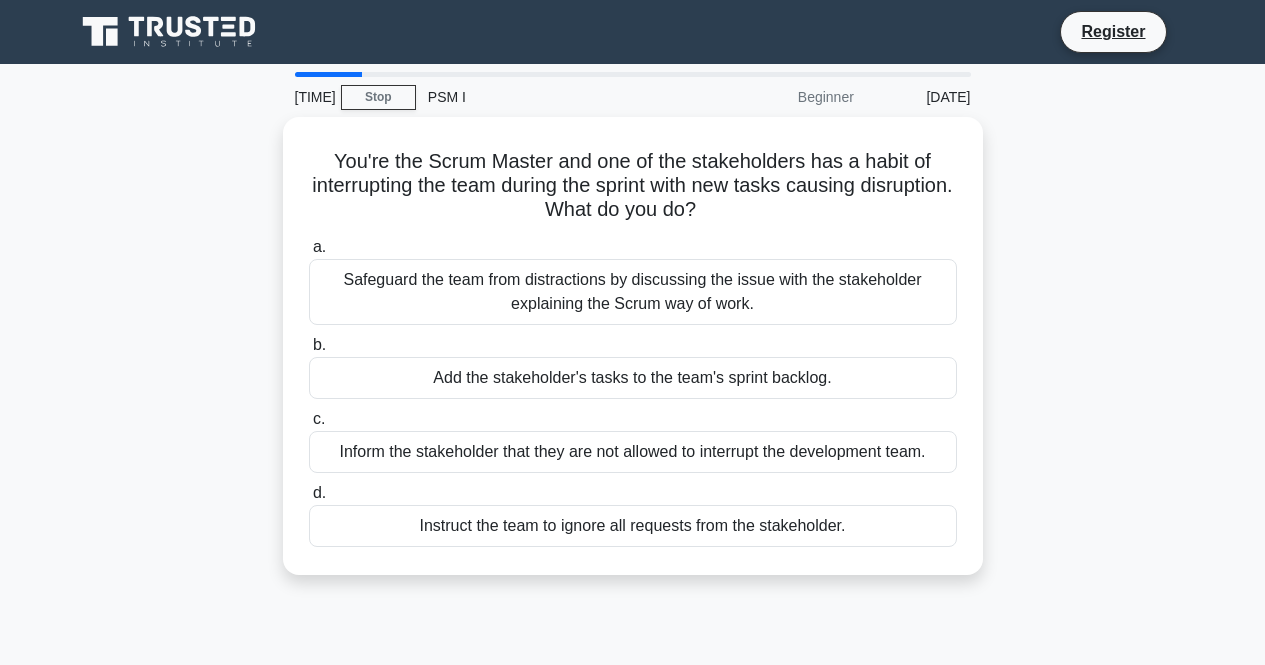scroll, scrollTop: 0, scrollLeft: 0, axis: both 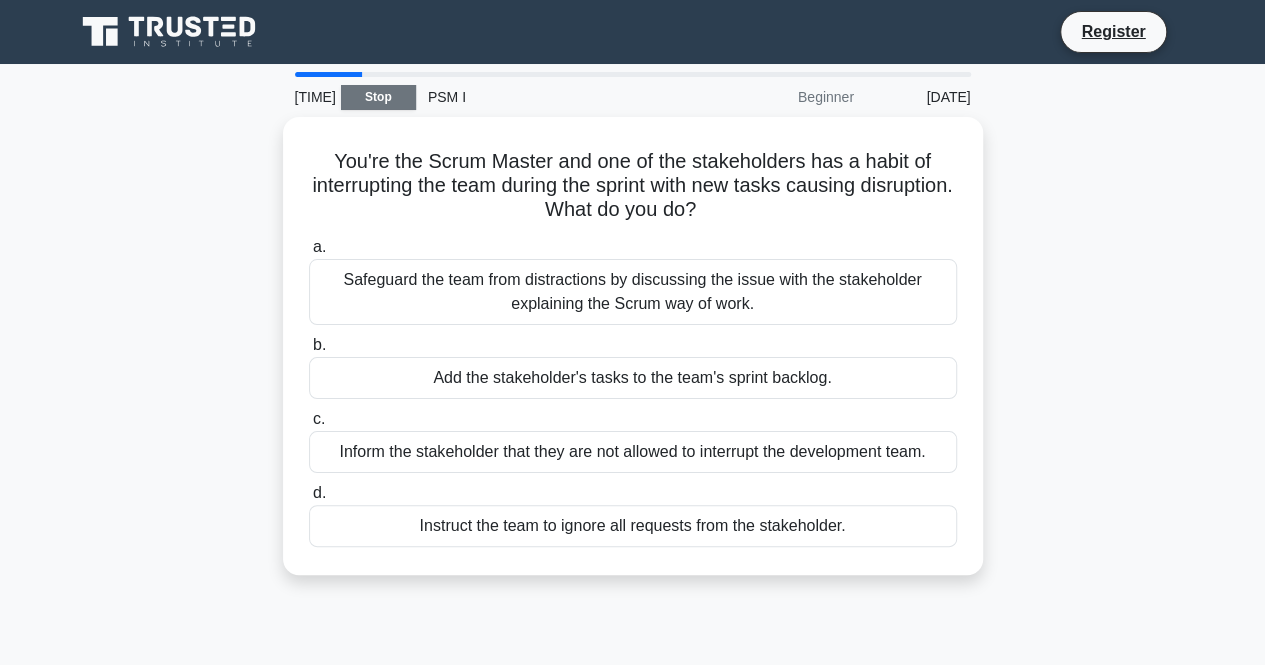 click on "Stop" at bounding box center [378, 97] 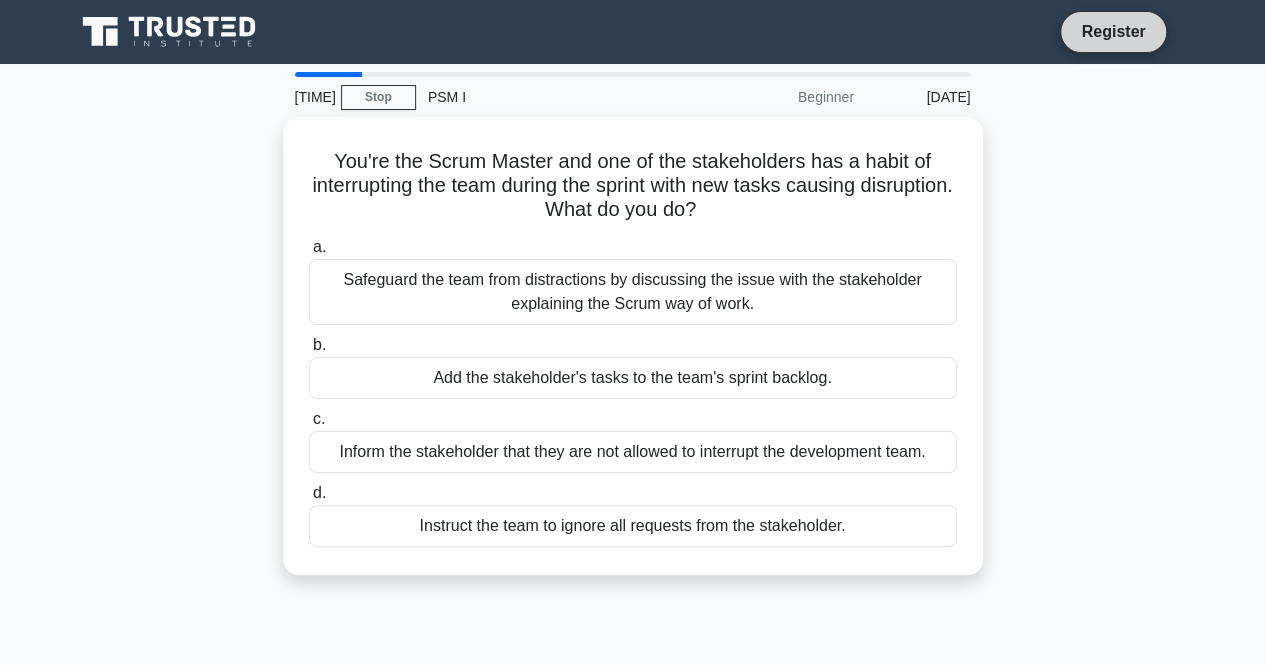 click on "Register" at bounding box center (1113, 31) 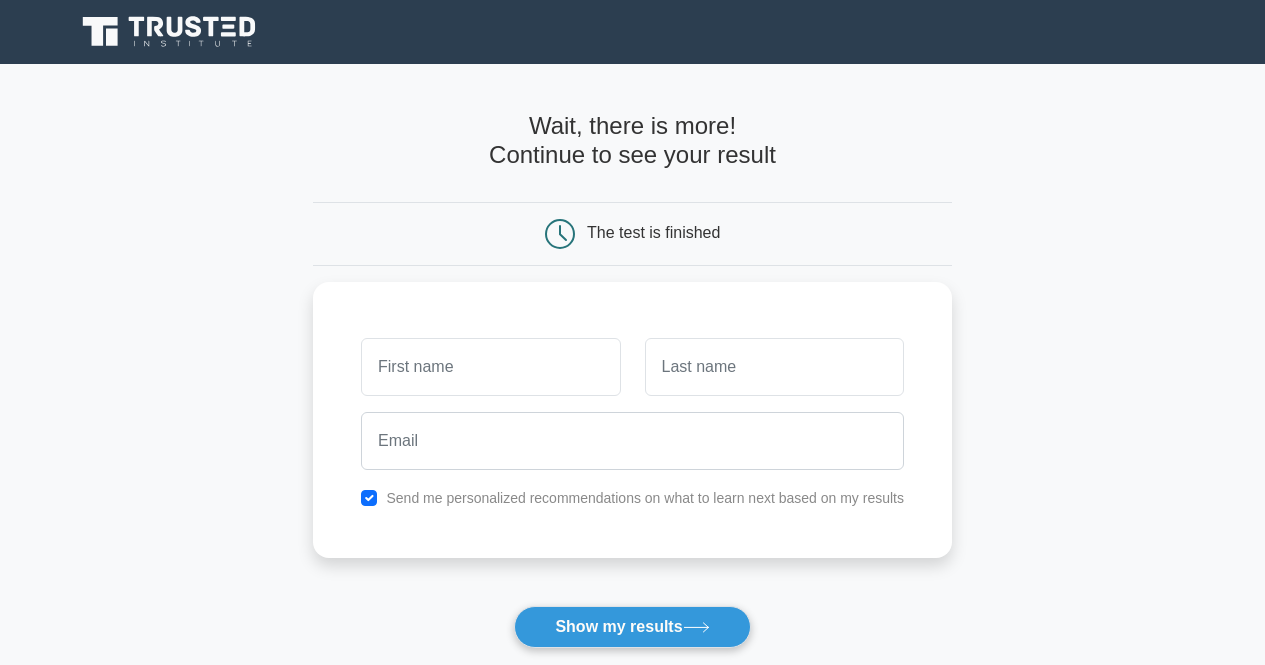 scroll, scrollTop: 0, scrollLeft: 0, axis: both 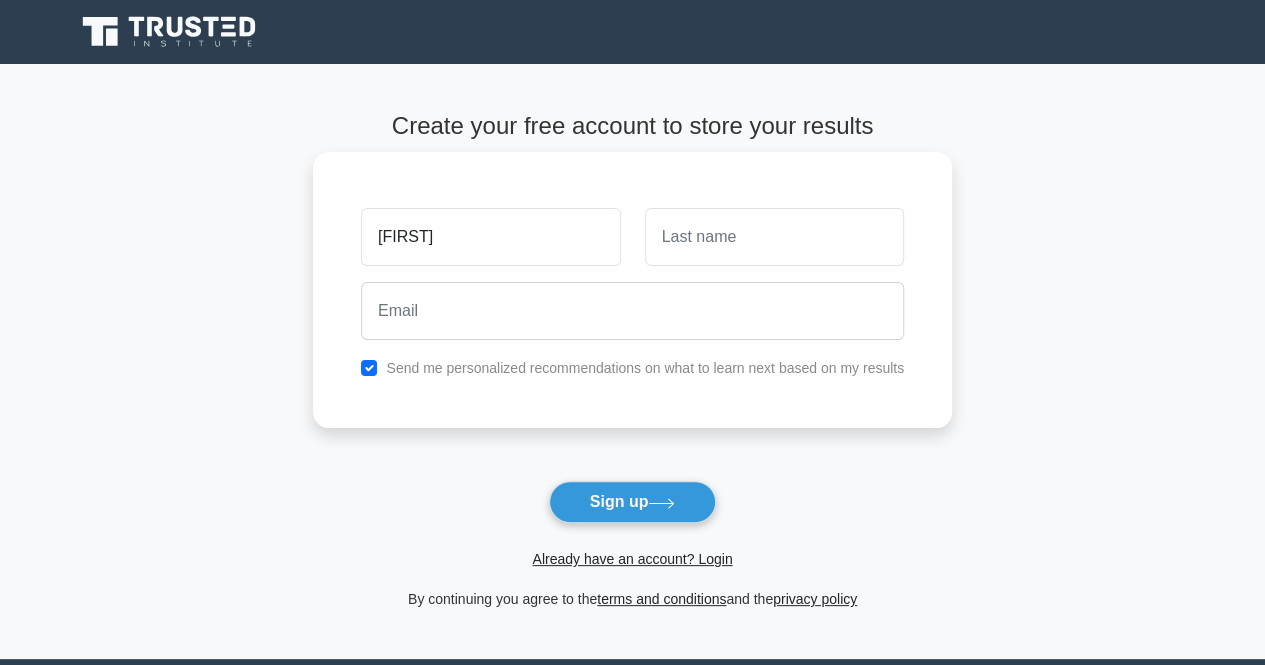 type on "[FIRST]" 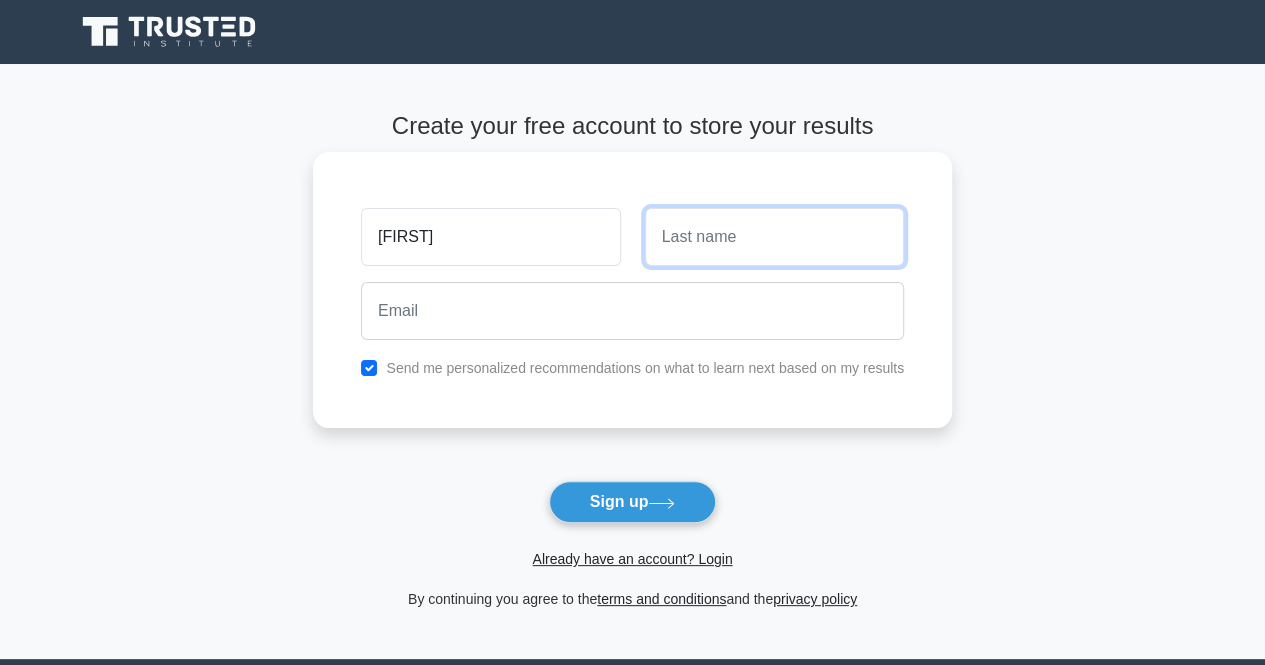 click at bounding box center (774, 237) 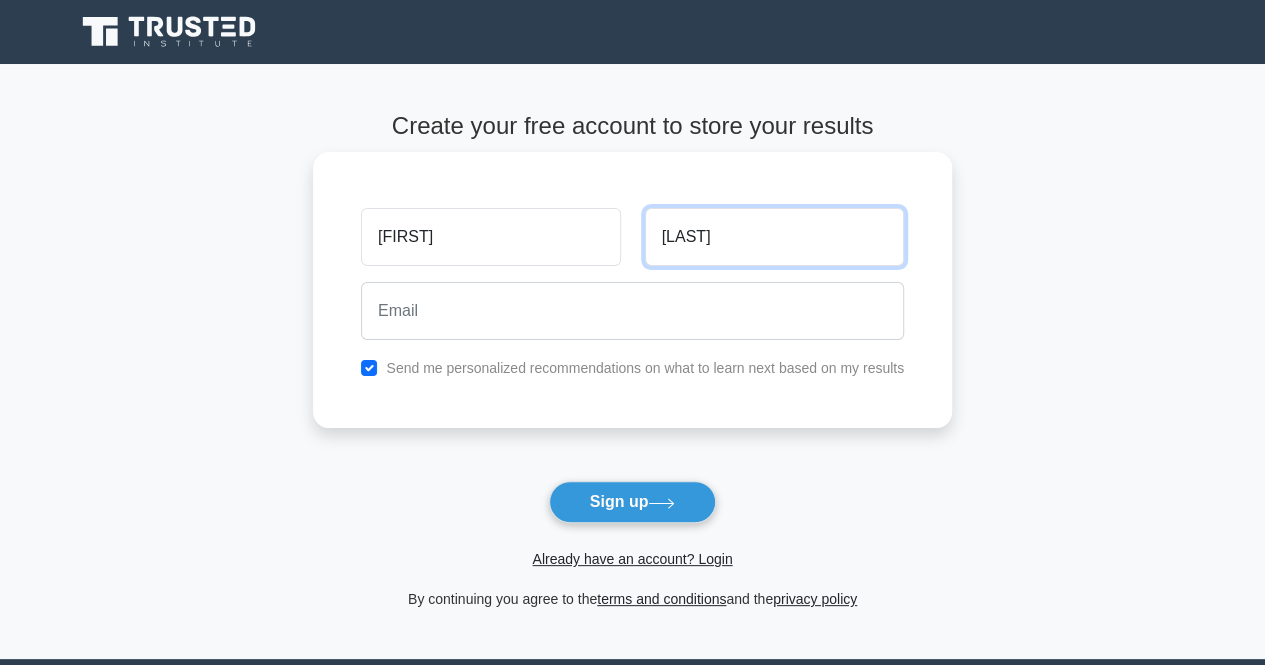type on "Carlone" 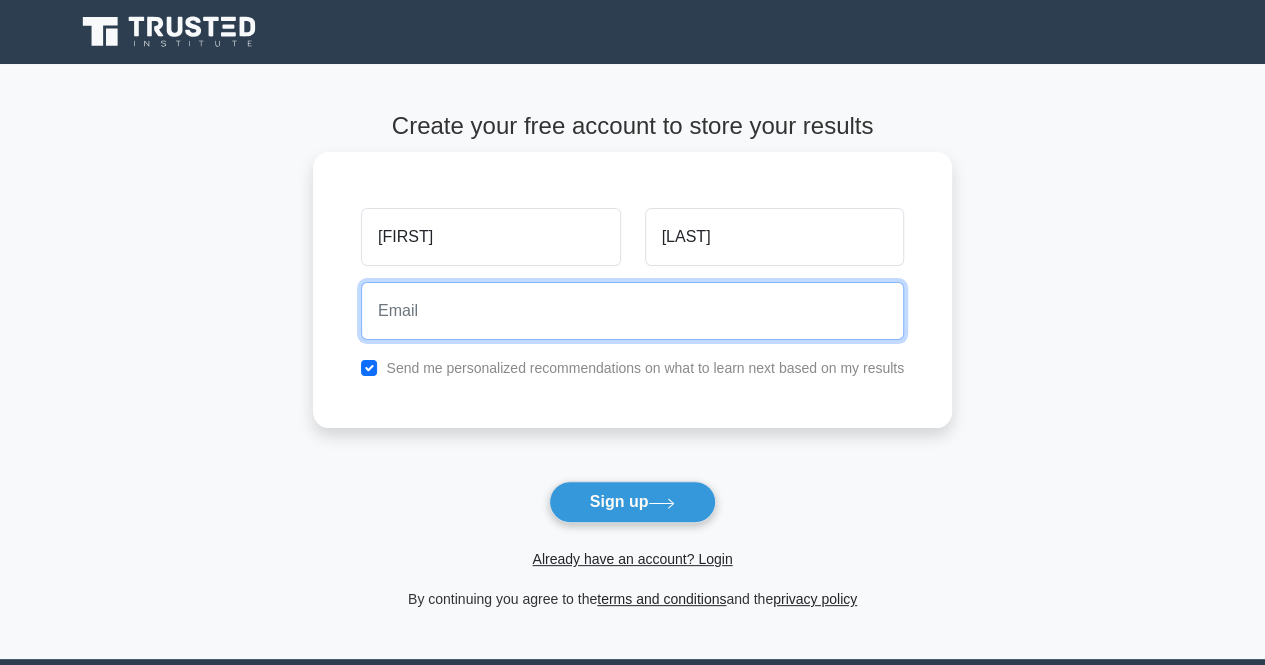 click at bounding box center [632, 311] 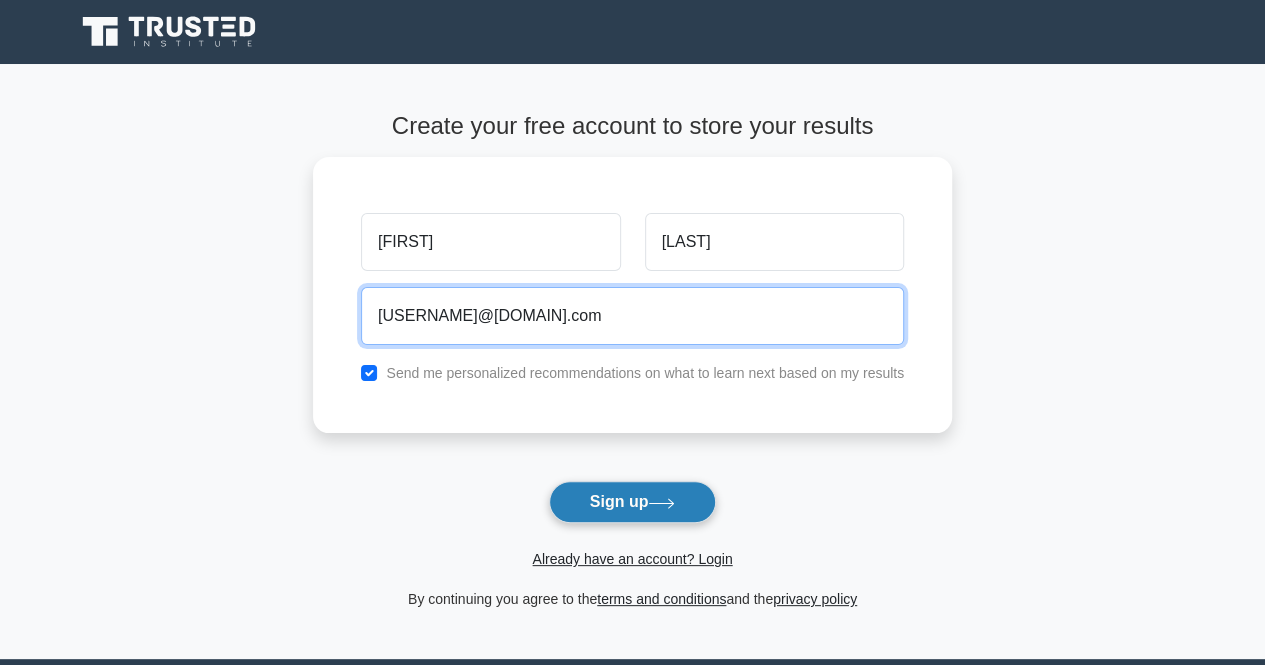 type on "gigicarlone01@gmail.com" 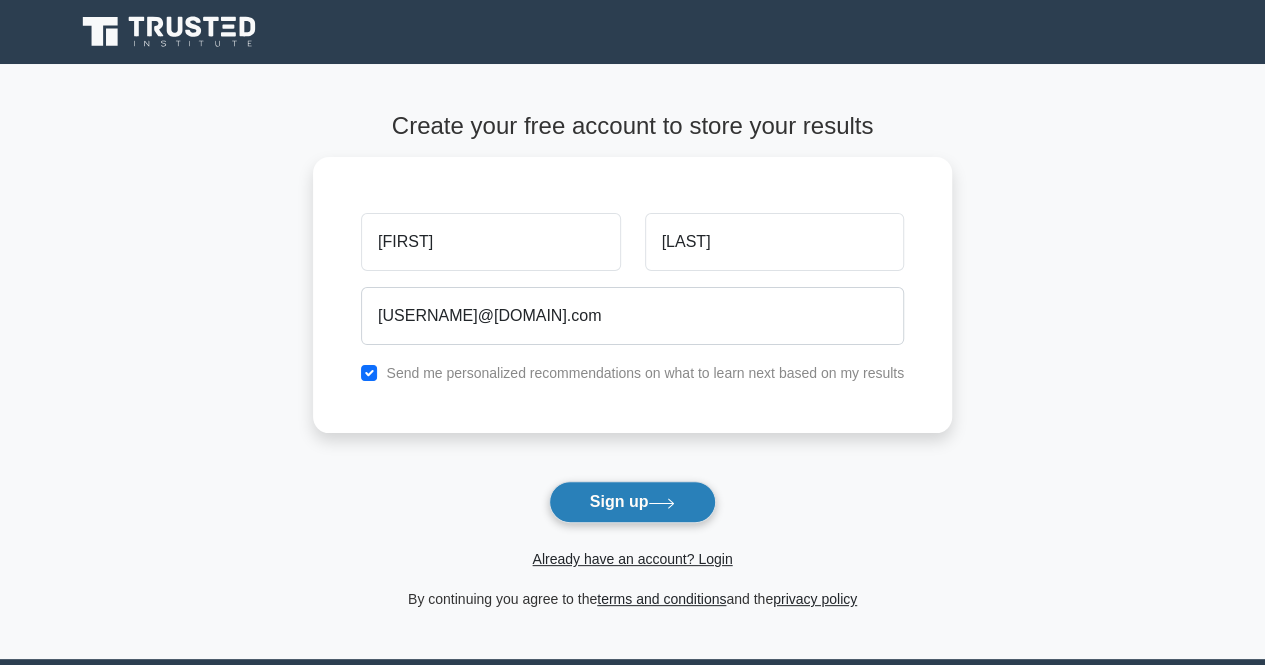 click on "Sign up" at bounding box center (633, 502) 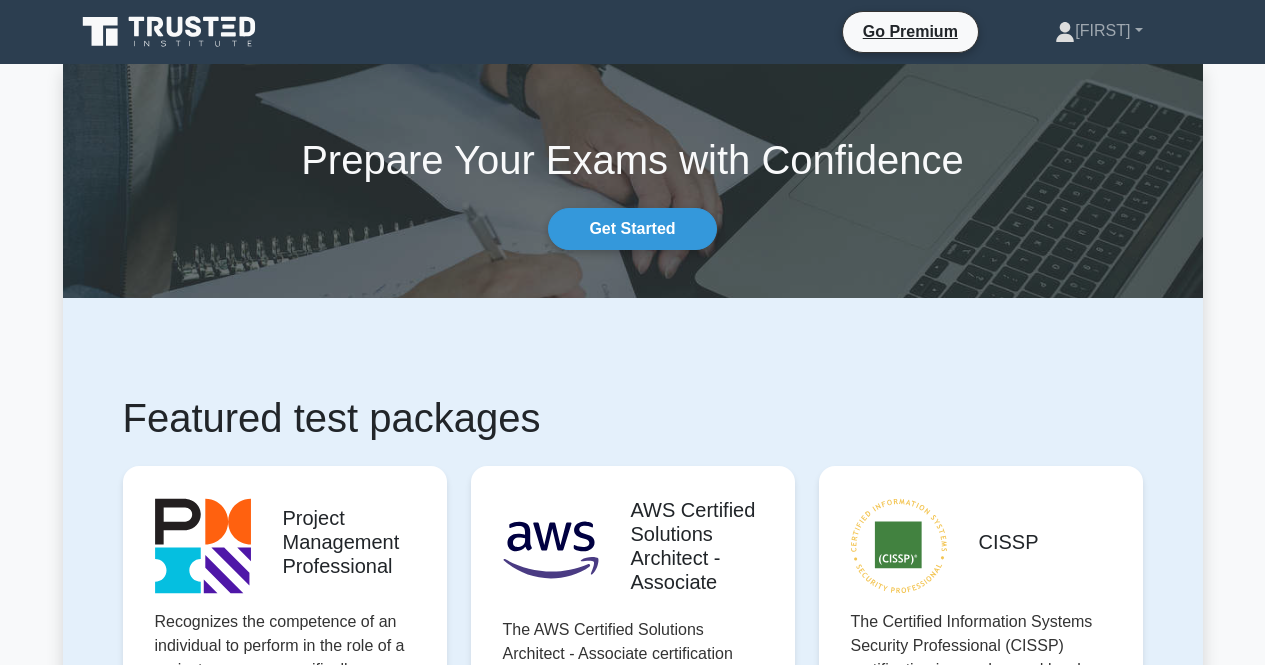scroll, scrollTop: 0, scrollLeft: 0, axis: both 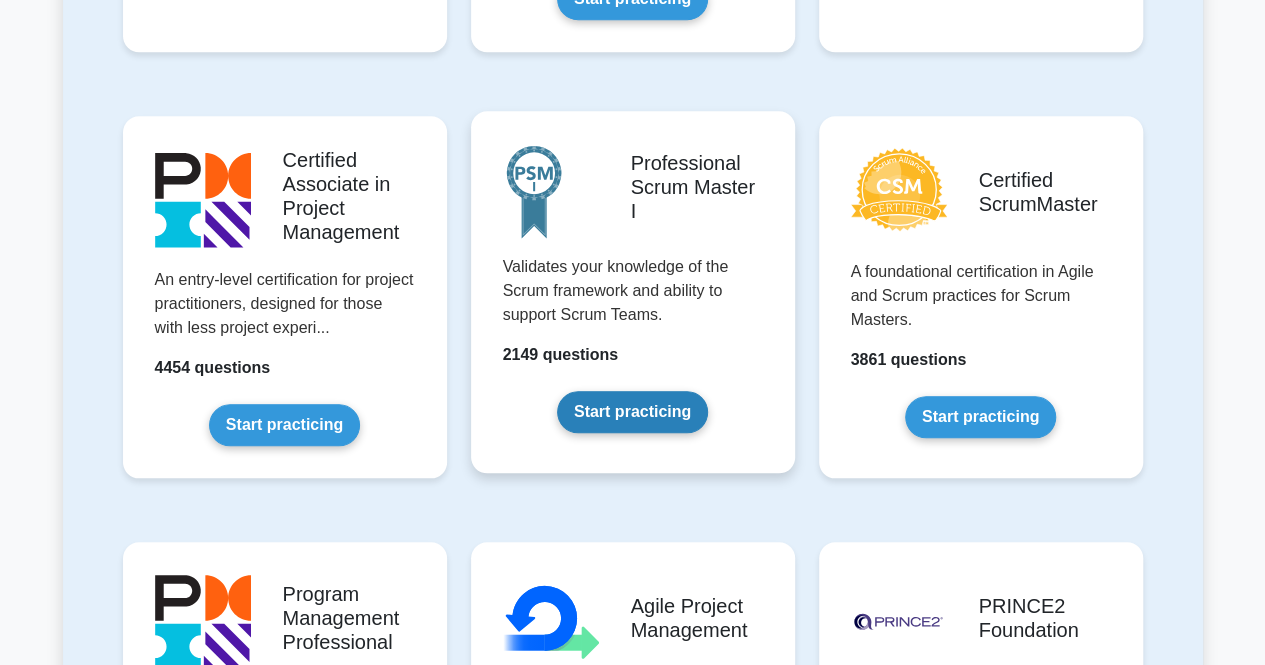click on "Start practicing" at bounding box center (632, 412) 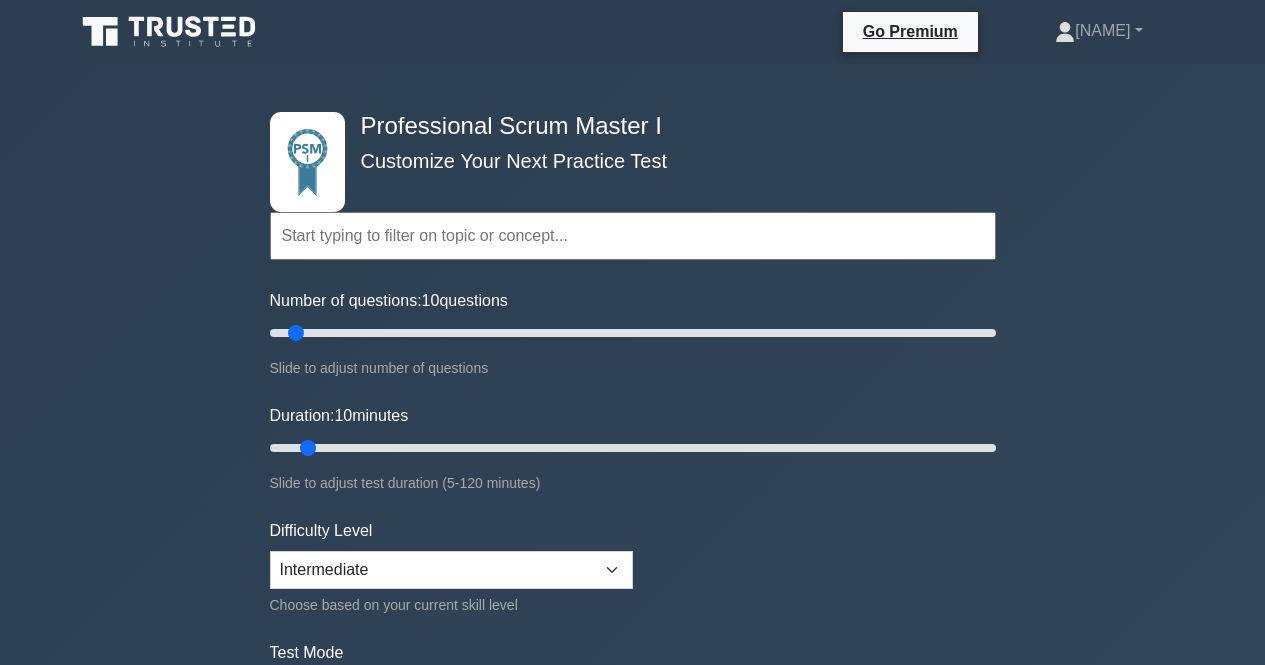scroll, scrollTop: 0, scrollLeft: 0, axis: both 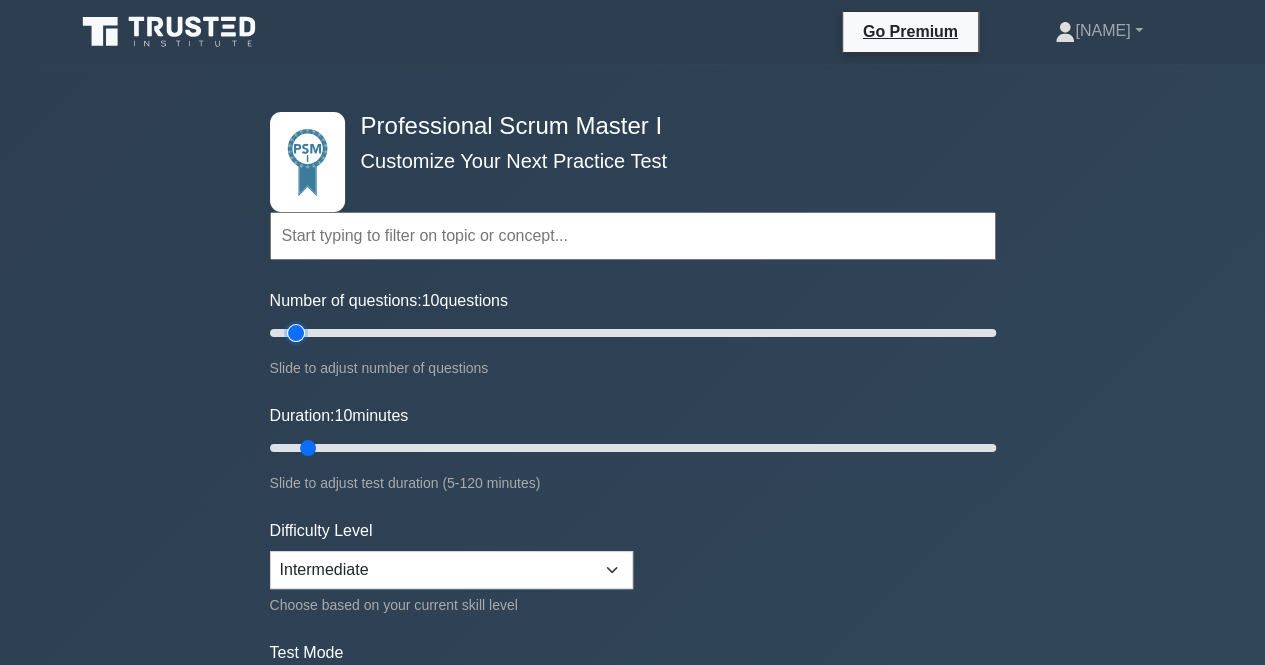 click on "Number of questions:  10  questions" at bounding box center [633, 333] 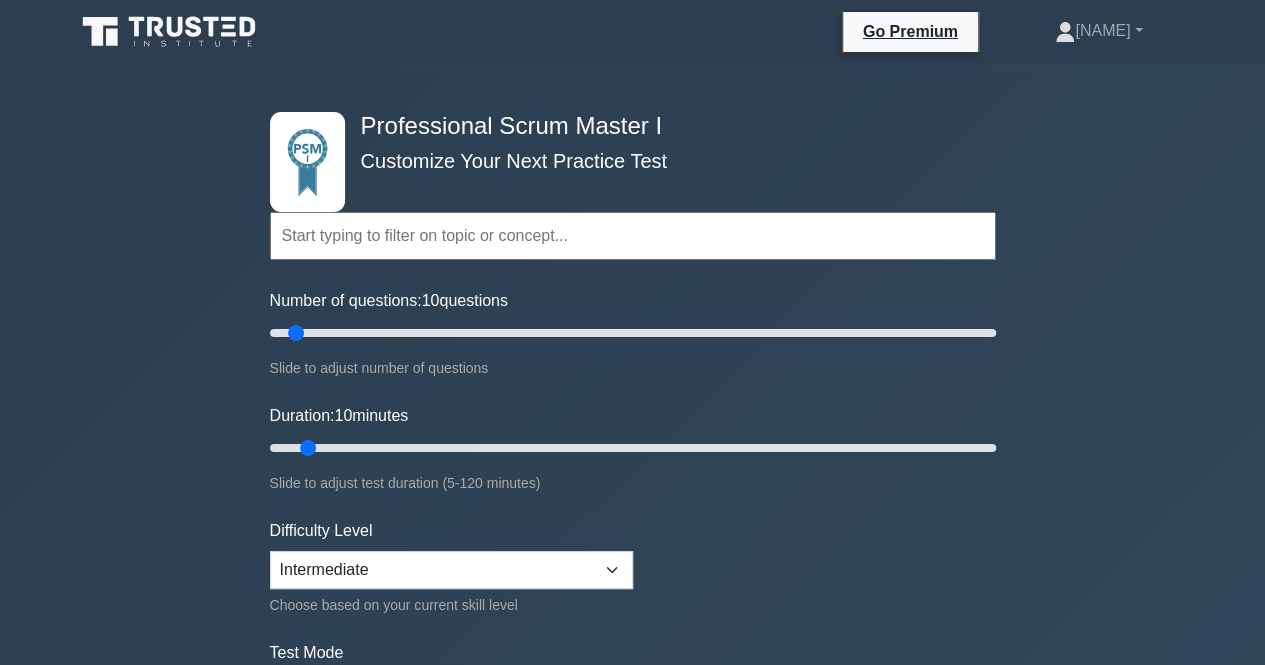 click at bounding box center [633, 236] 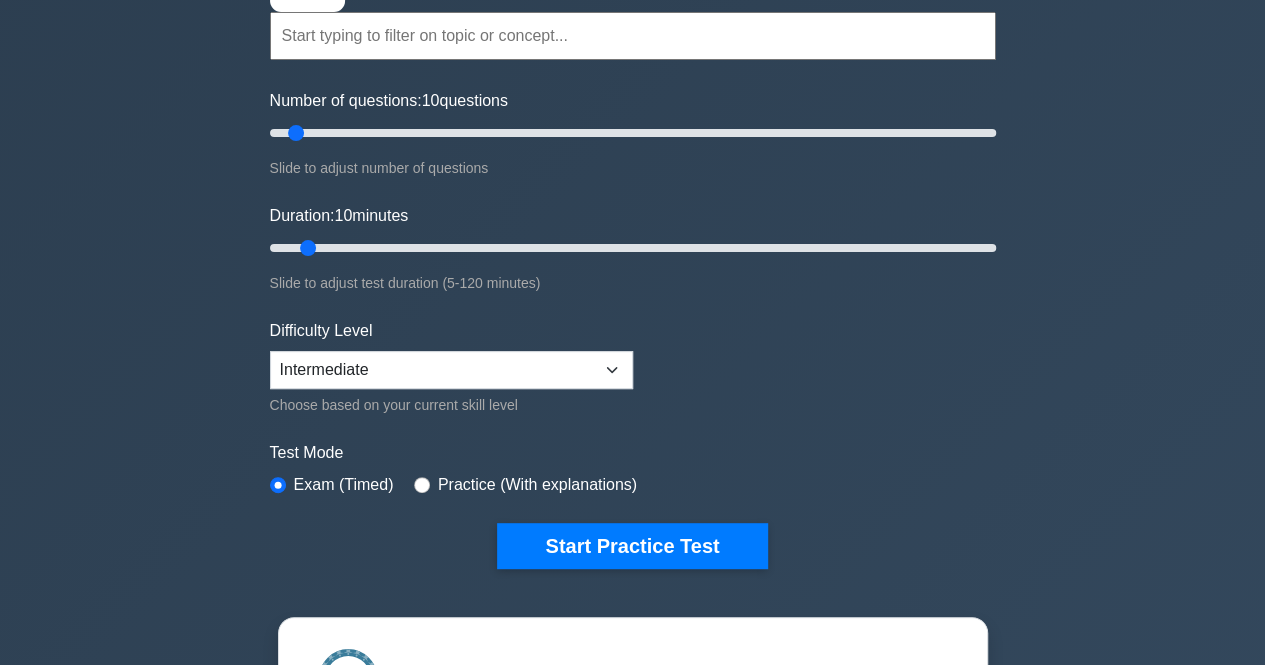 scroll, scrollTop: 300, scrollLeft: 0, axis: vertical 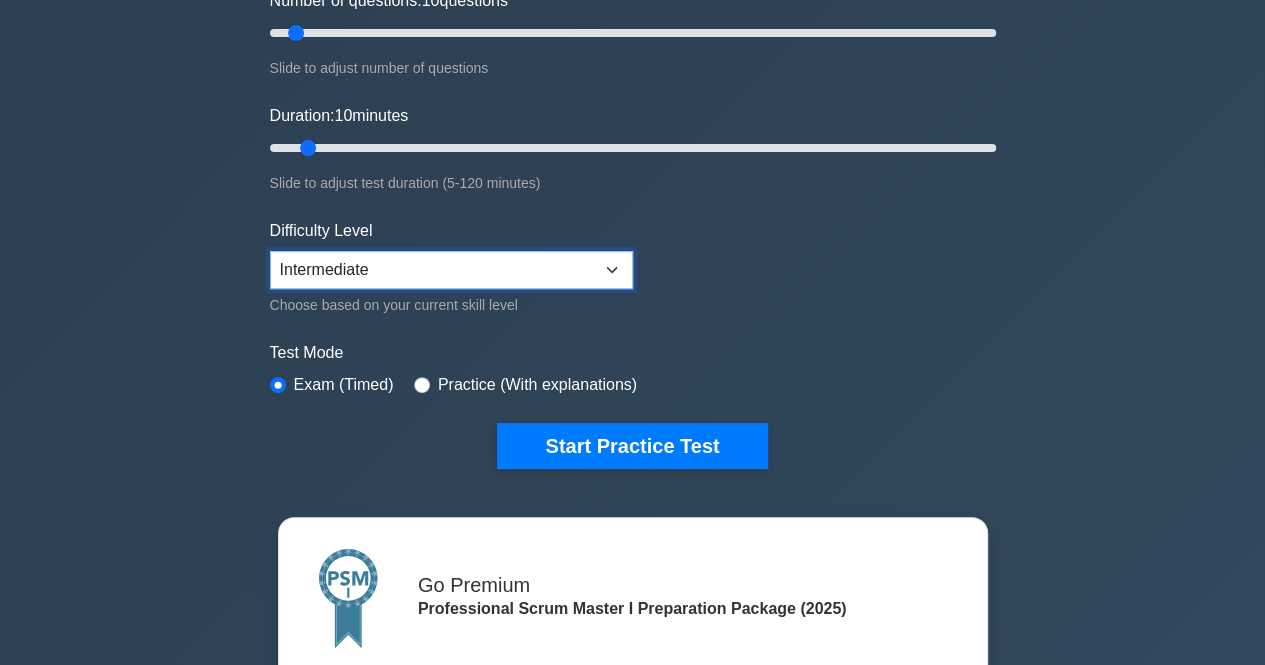 click on "Beginner
Intermediate
Expert" at bounding box center [451, 270] 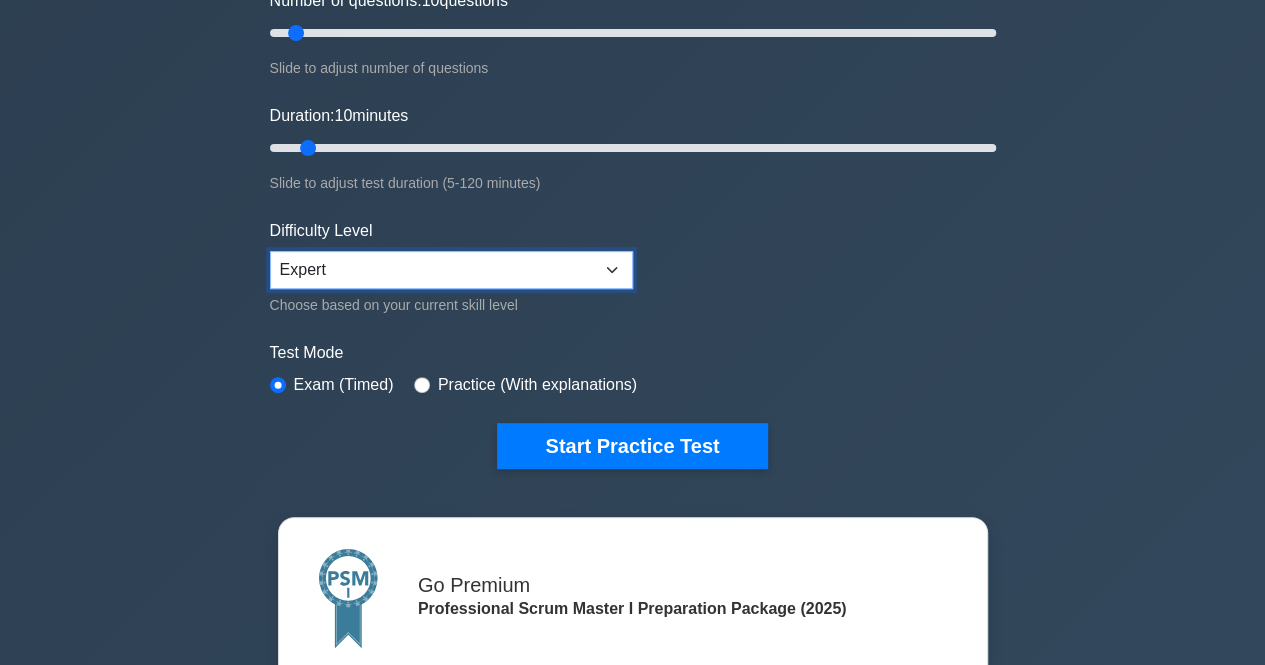 click on "Beginner
Intermediate
Expert" at bounding box center (451, 270) 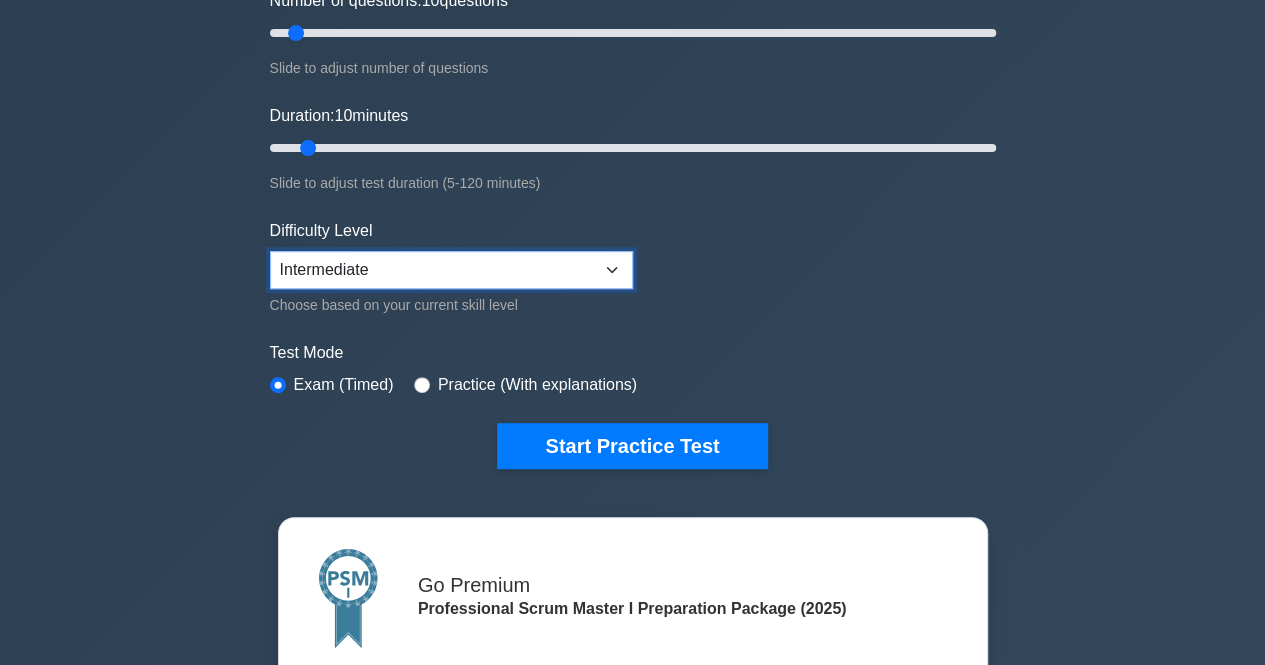 click on "Beginner
Intermediate
Expert" at bounding box center [451, 270] 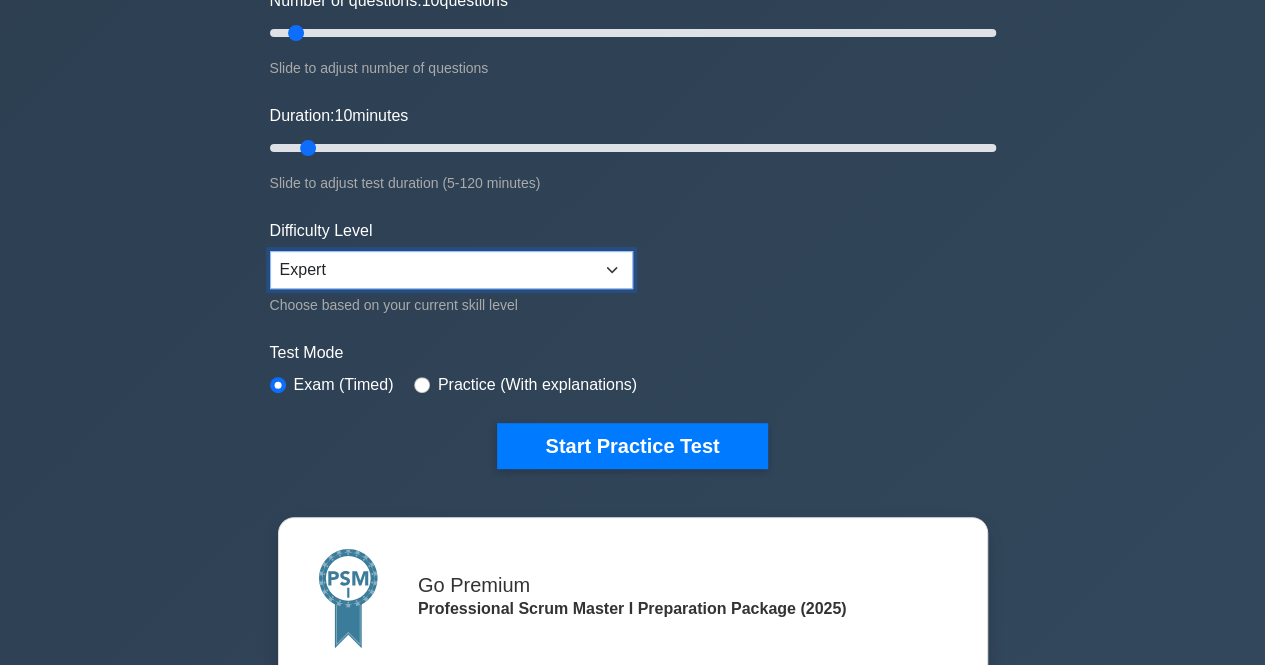 click on "Beginner
Intermediate
Expert" at bounding box center (451, 270) 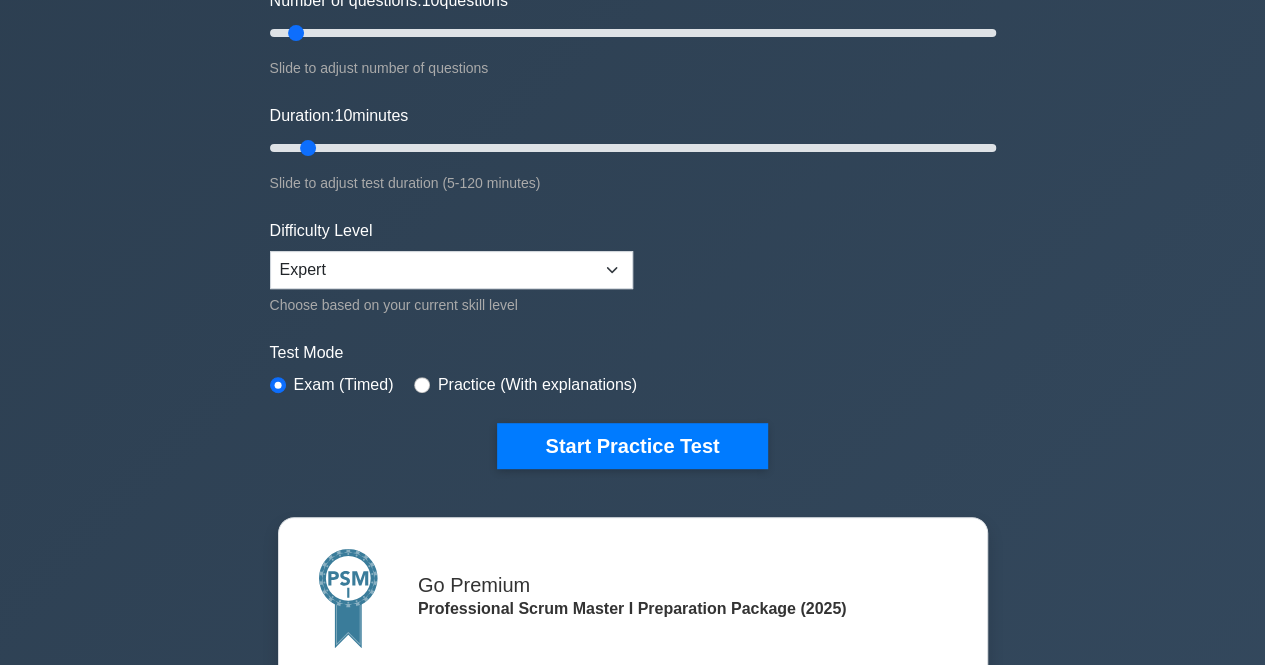 click on "Practice (With explanations)" at bounding box center [537, 385] 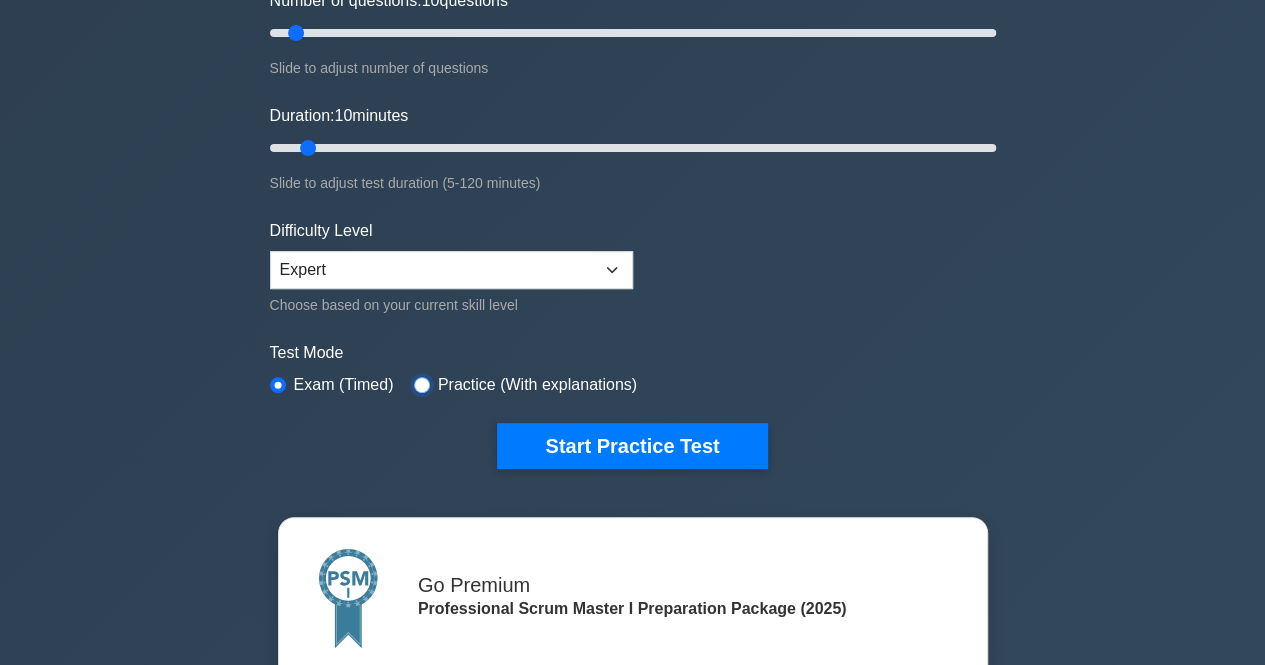 click at bounding box center [422, 385] 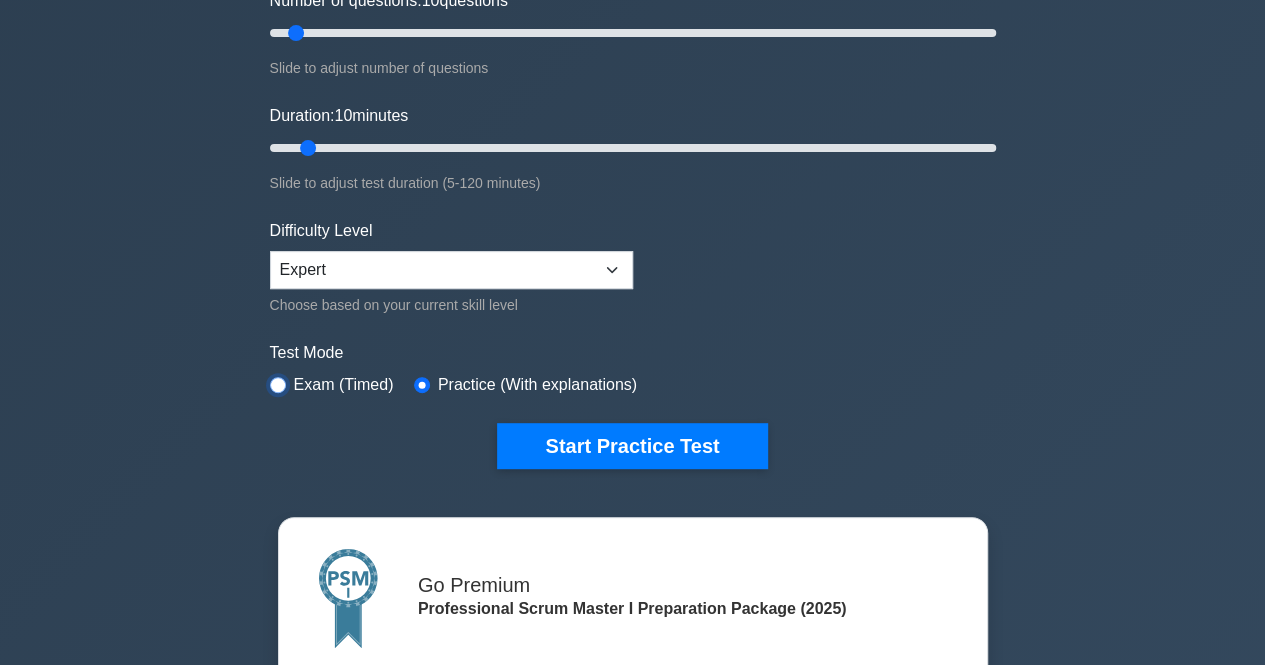 click at bounding box center (278, 385) 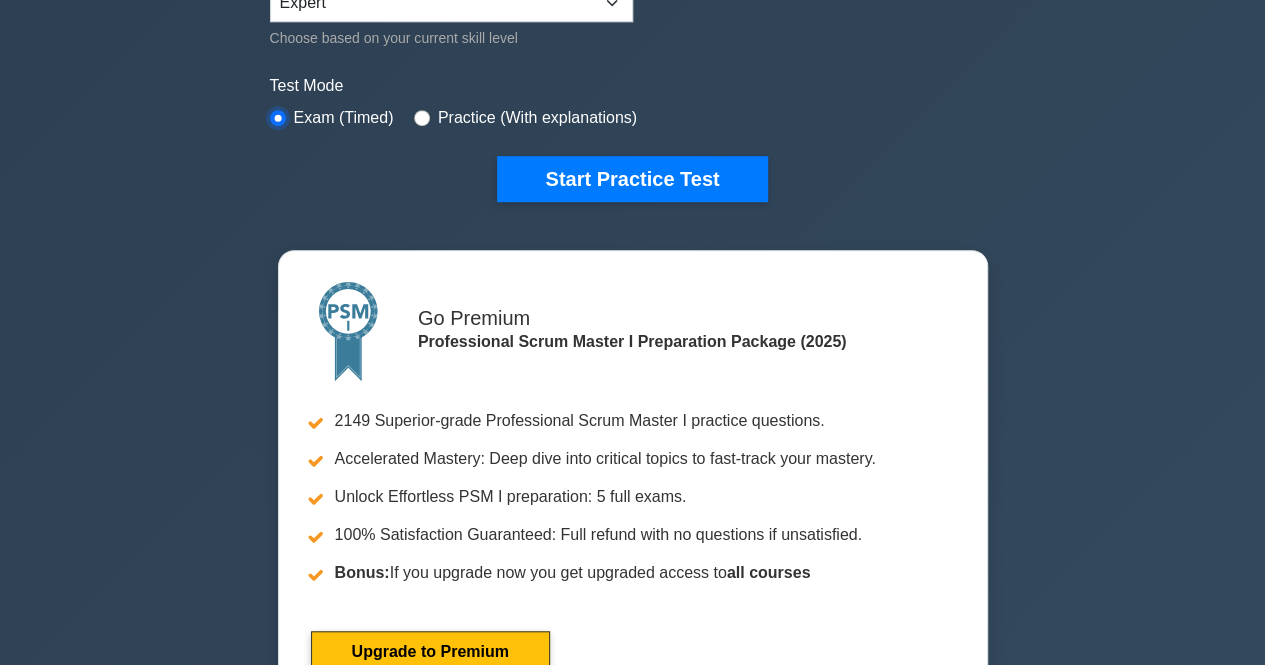 scroll, scrollTop: 500, scrollLeft: 0, axis: vertical 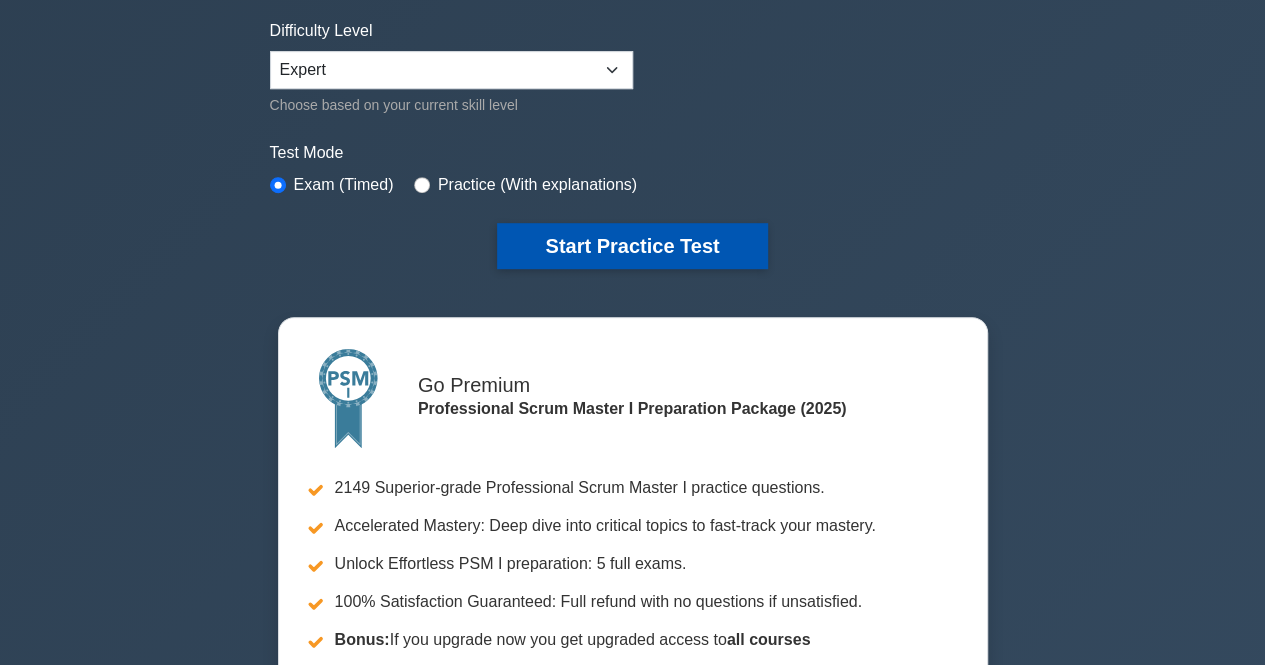 click on "Start Practice Test" at bounding box center [632, 246] 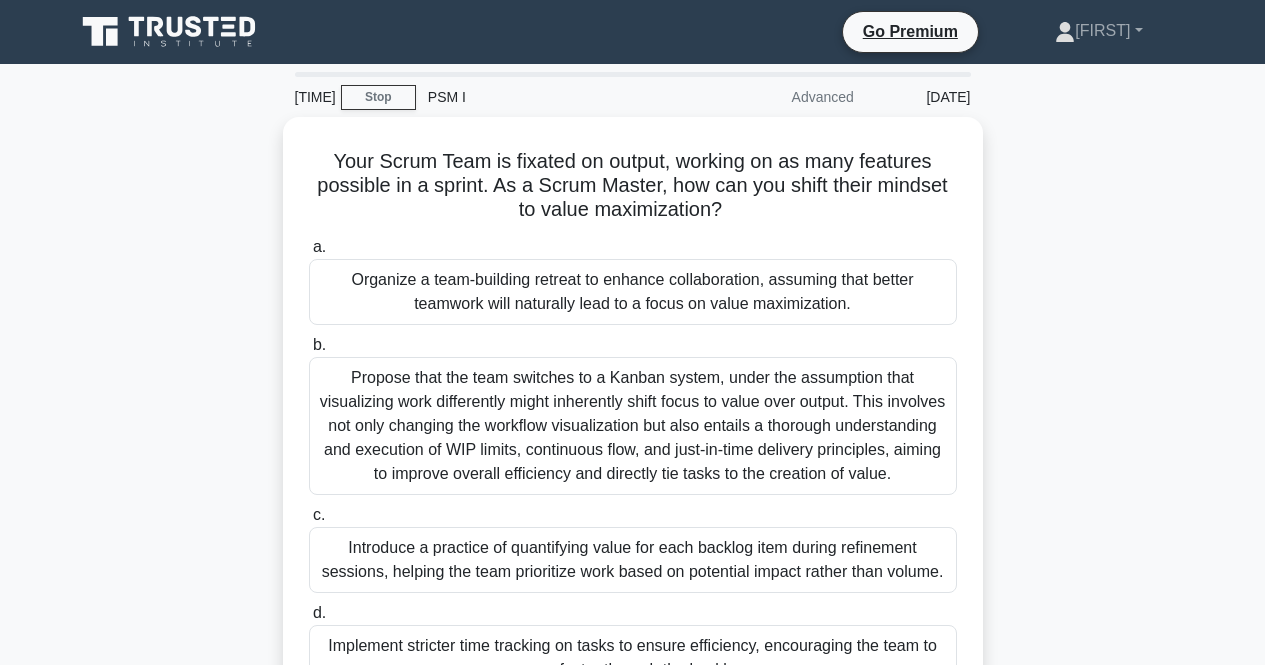 scroll, scrollTop: 0, scrollLeft: 0, axis: both 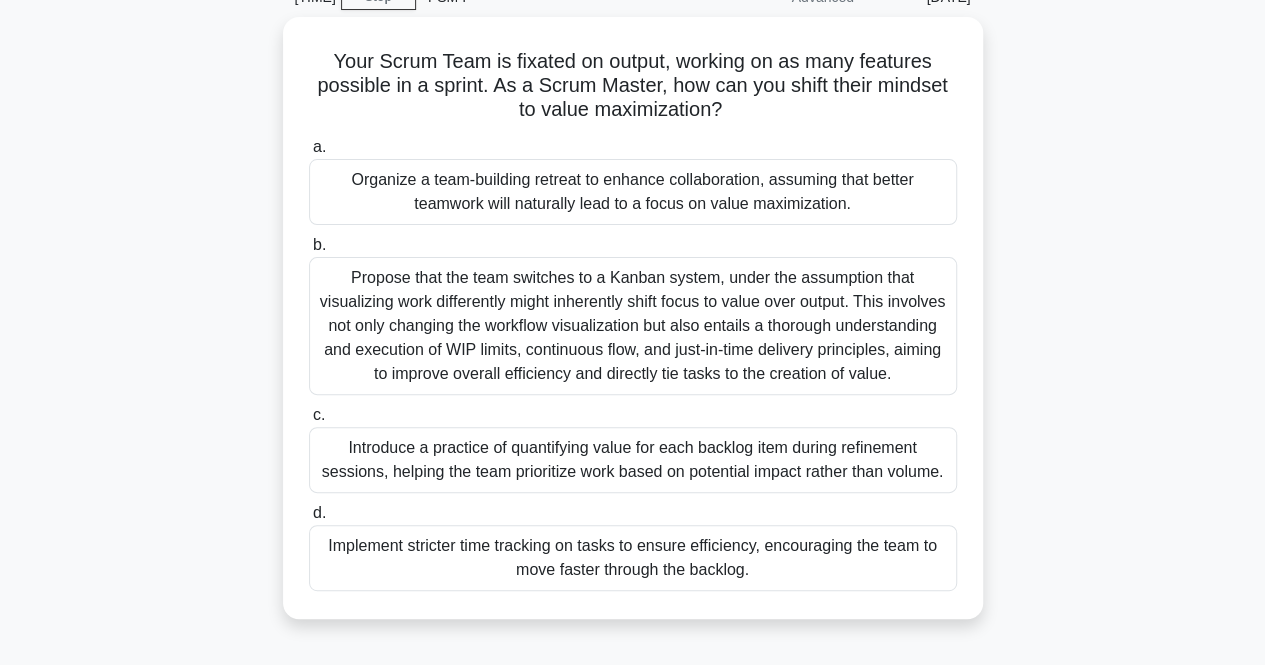 drag, startPoint x: 866, startPoint y: 201, endPoint x: 181, endPoint y: 195, distance: 685.0263 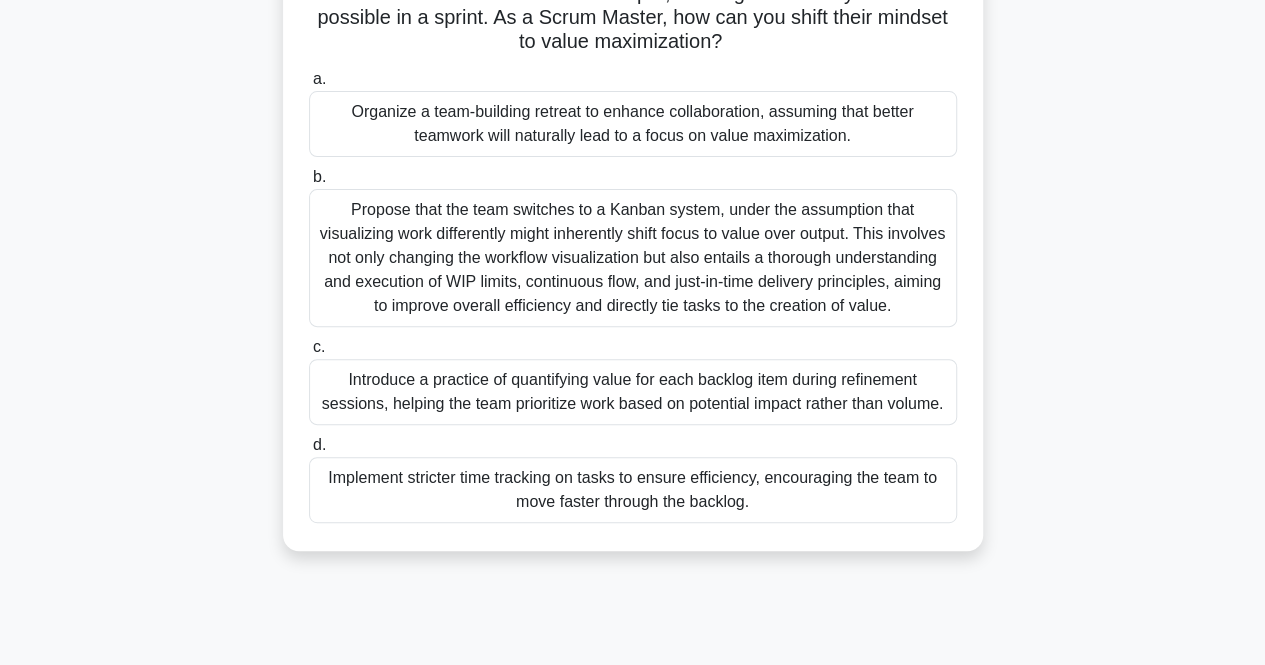 scroll, scrollTop: 200, scrollLeft: 0, axis: vertical 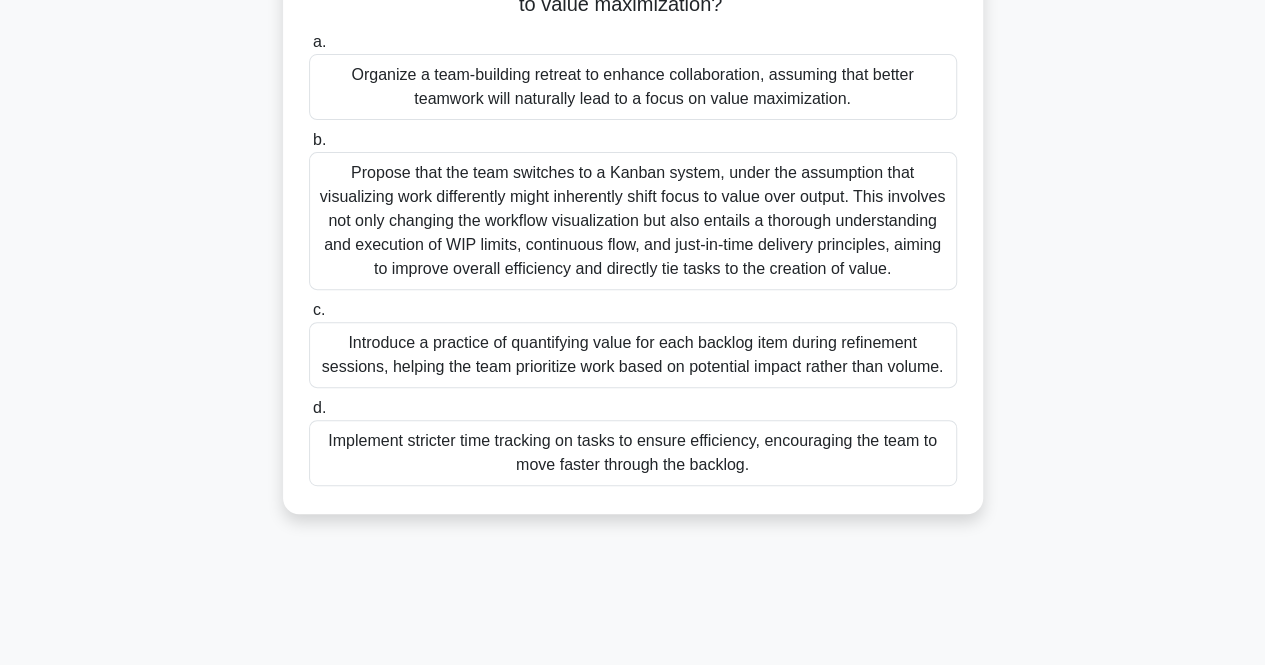 click on "Organize a team-building retreat to enhance collaboration, assuming that better teamwork will naturally lead to a focus on value maximization." at bounding box center [633, 87] 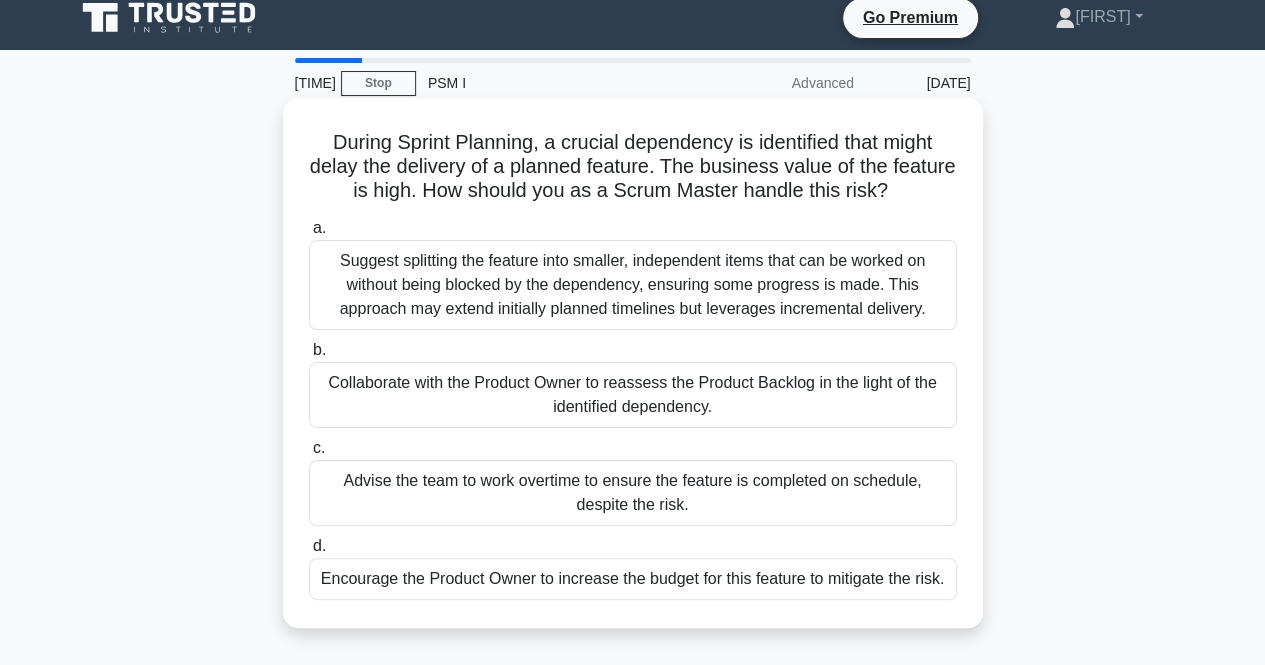 scroll, scrollTop: 0, scrollLeft: 0, axis: both 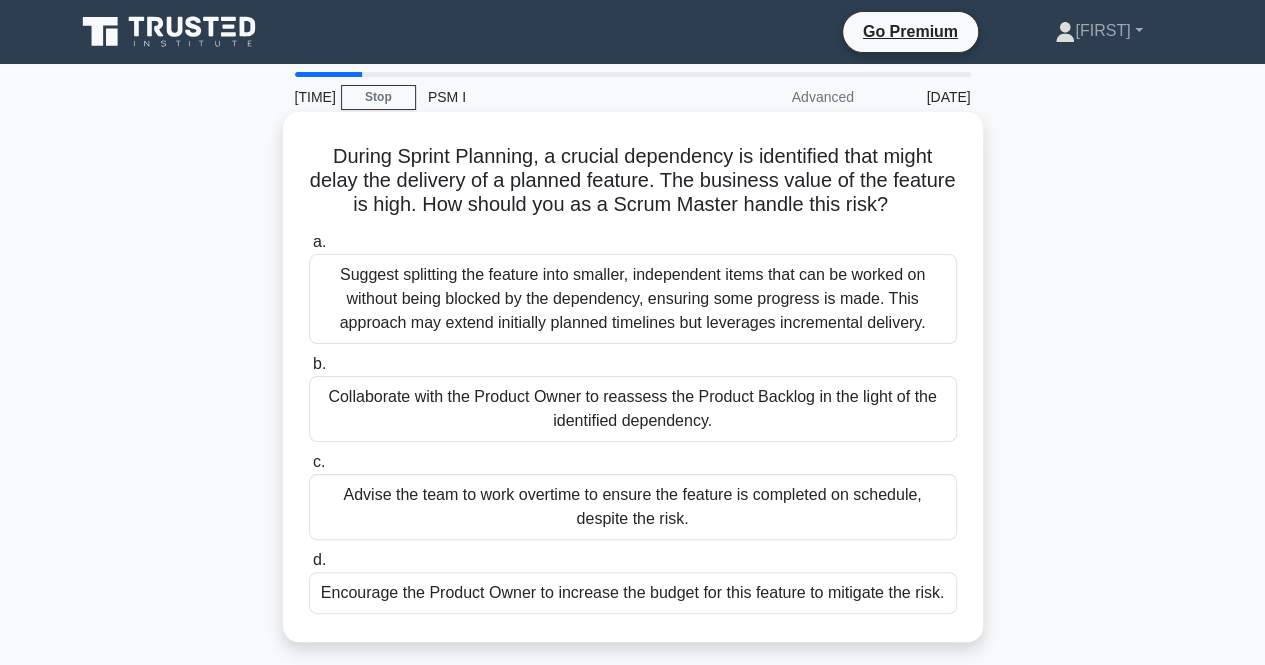 click on "Advise the team to work overtime to ensure the feature is completed on schedule, despite the risk." at bounding box center [633, 507] 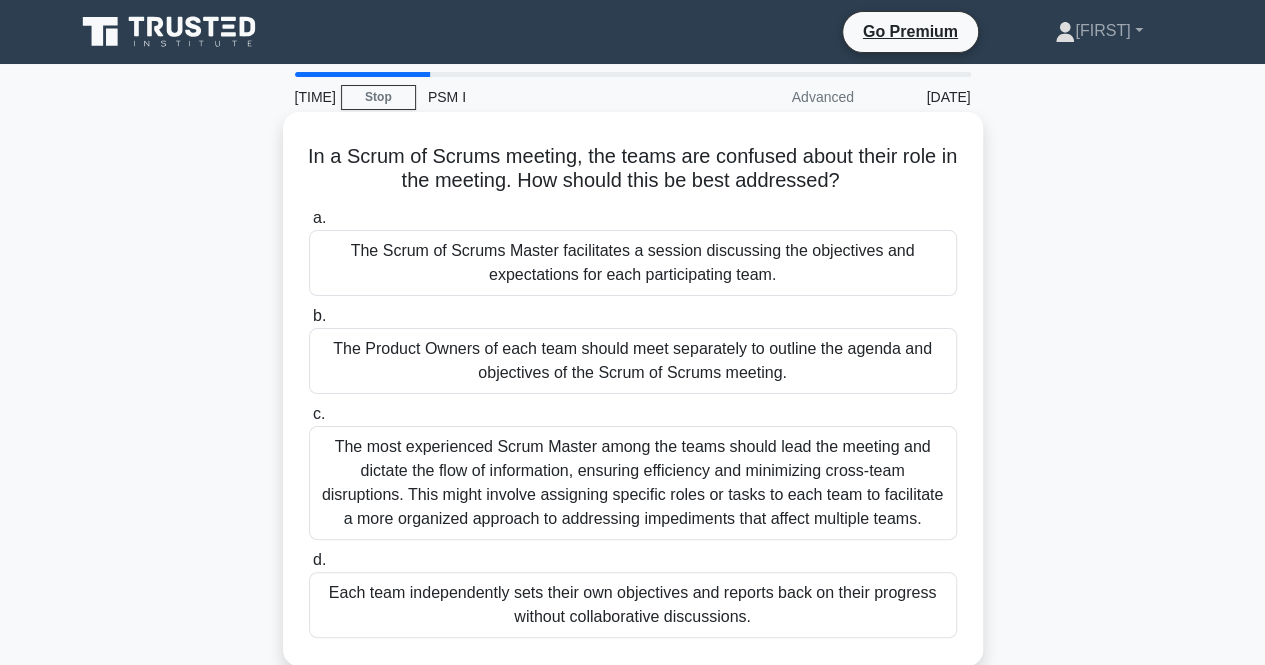 click on "The Product Owners of each team should meet separately to outline the agenda and objectives of the Scrum of Scrums meeting." at bounding box center [633, 361] 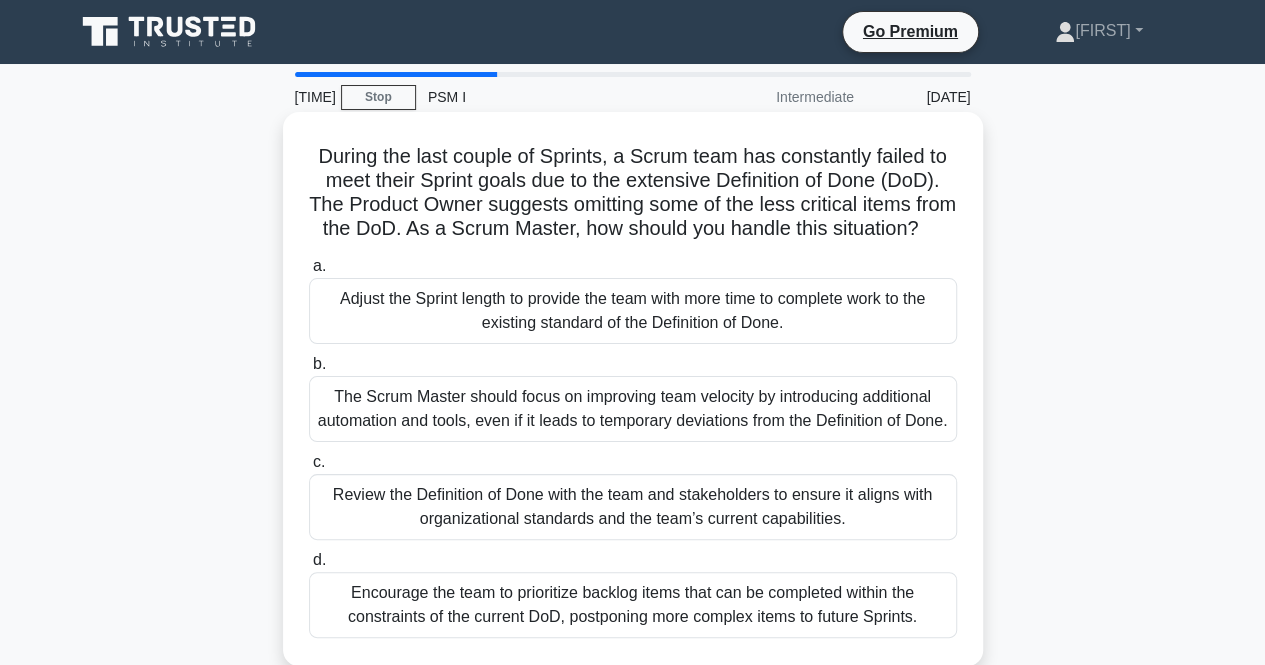 click on "Encourage the team to prioritize backlog items that can be completed within the constraints of the current DoD, postponing more complex items to future Sprints." at bounding box center [633, 605] 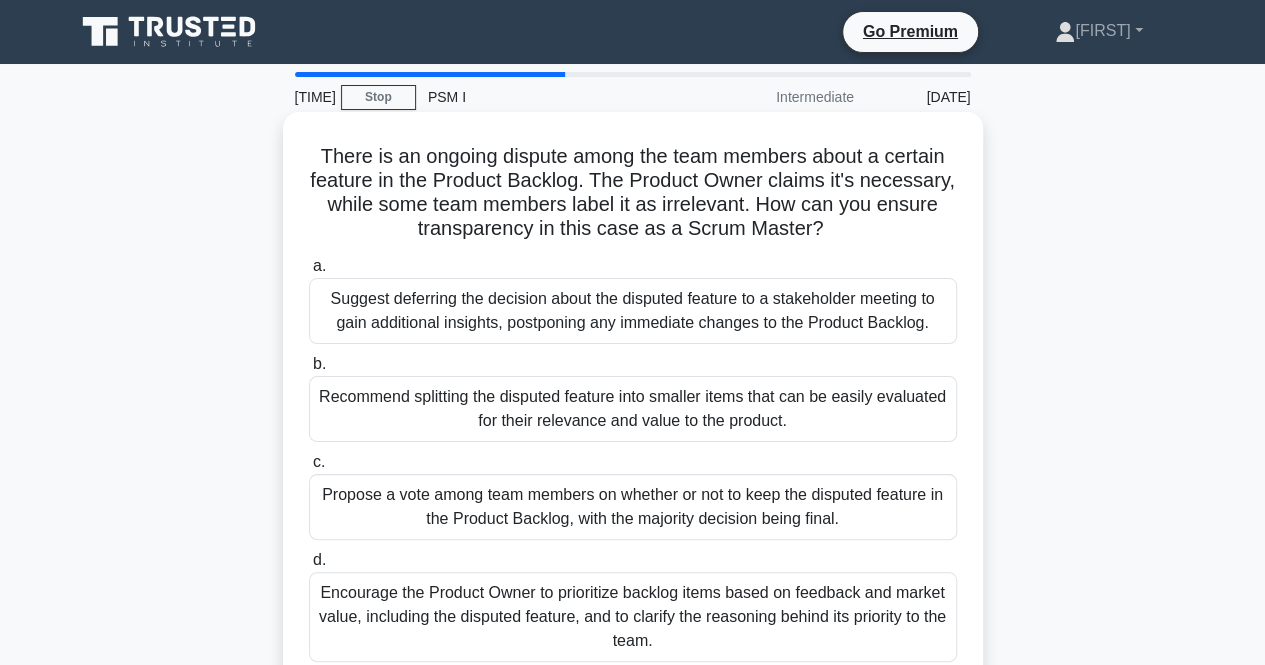 click on "Suggest deferring the decision about the disputed feature to a stakeholder meeting to gain additional insights, postponing any immediate changes to the Product Backlog." at bounding box center (633, 311) 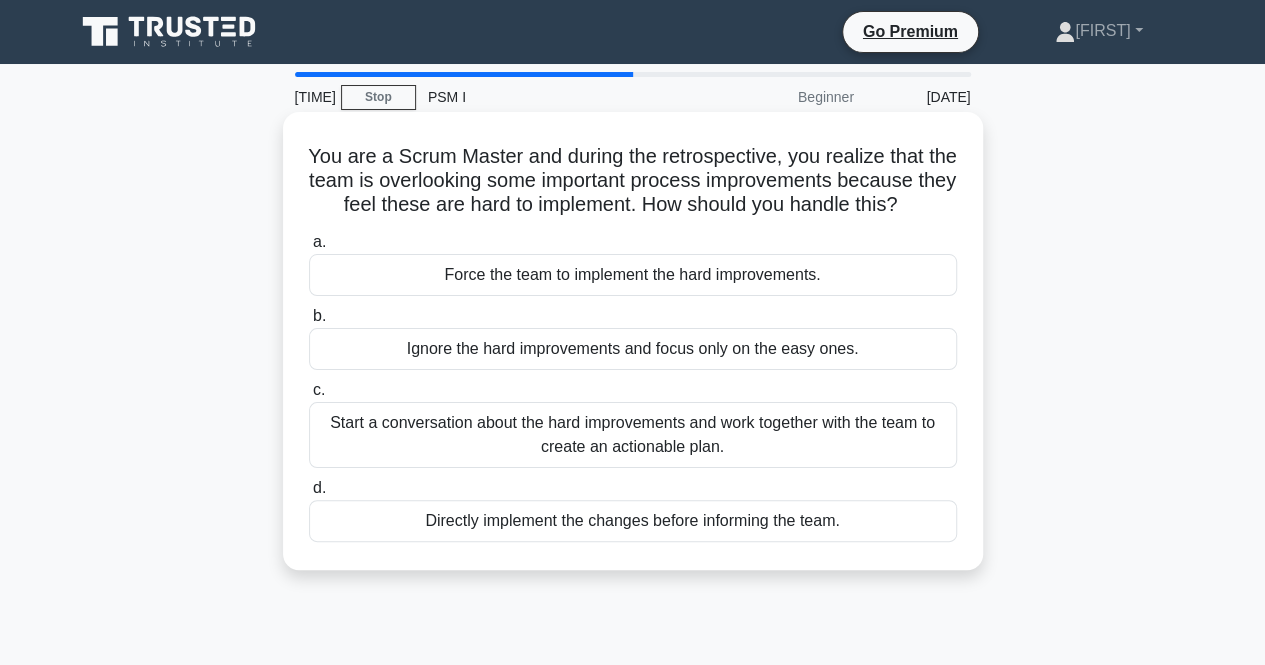 click on "Start a conversation about the hard improvements and work together with the team to create an actionable plan." at bounding box center (633, 435) 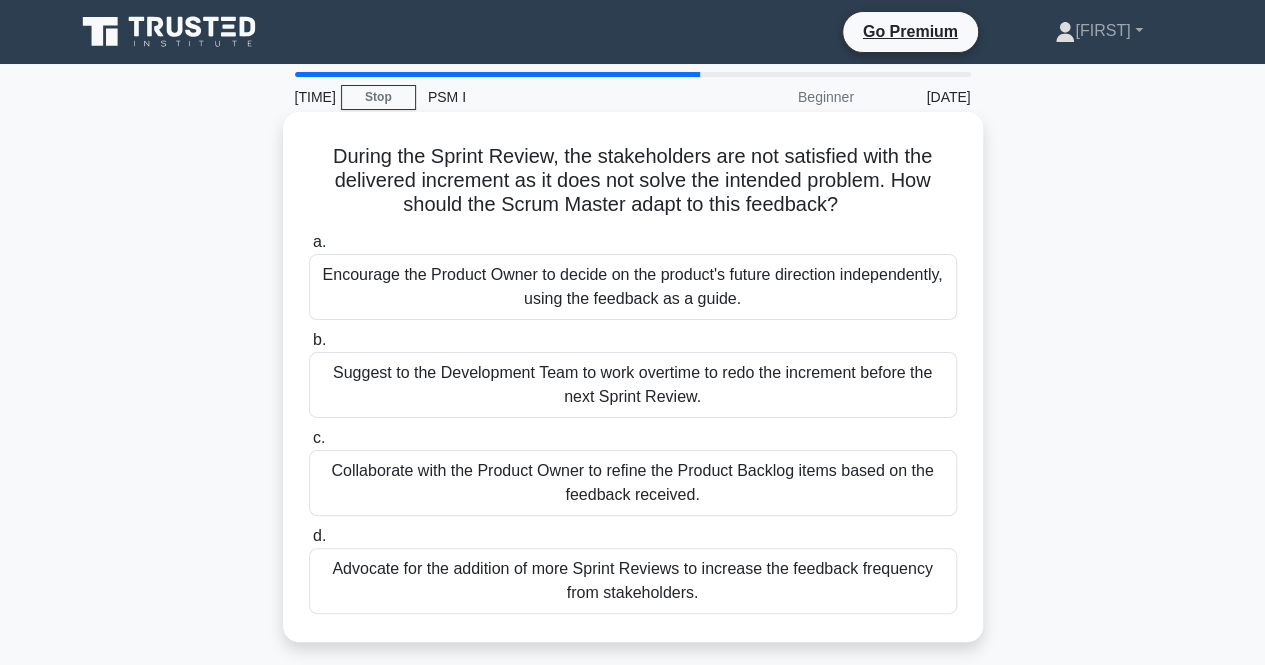 click on "Suggest to the Development Team to work overtime to redo the increment before the next Sprint Review." at bounding box center [633, 385] 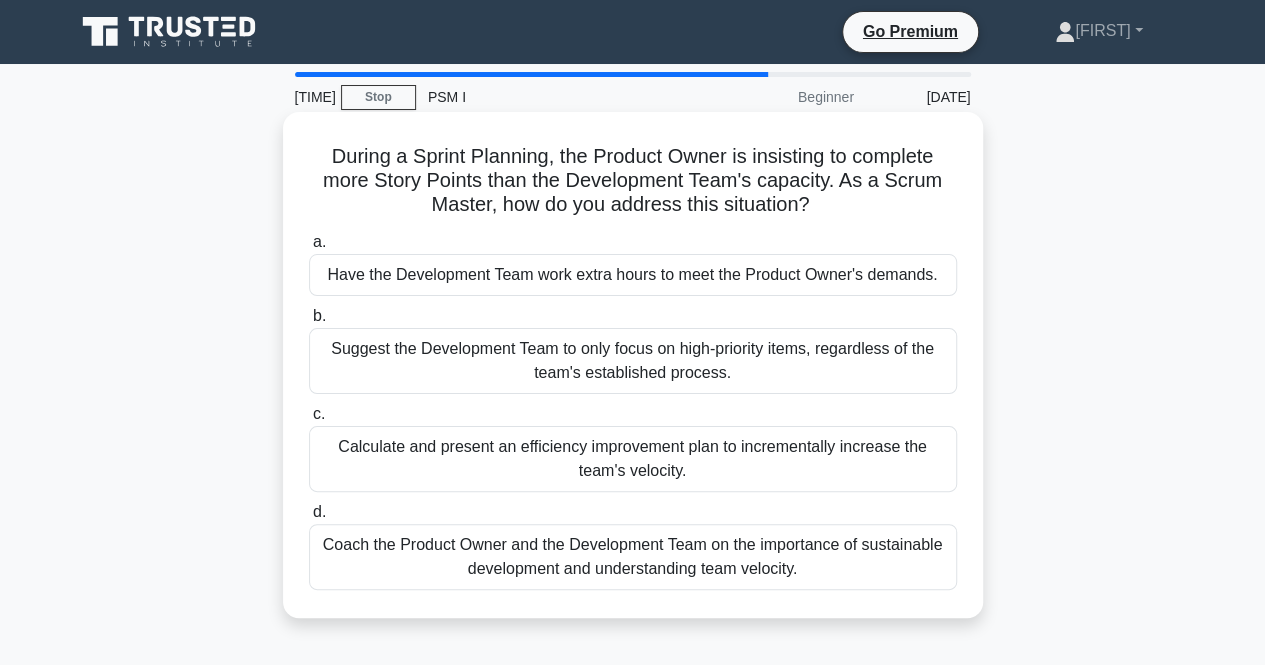 click on "Coach the Product Owner and the Development Team on the importance of sustainable development and understanding team velocity." at bounding box center [633, 557] 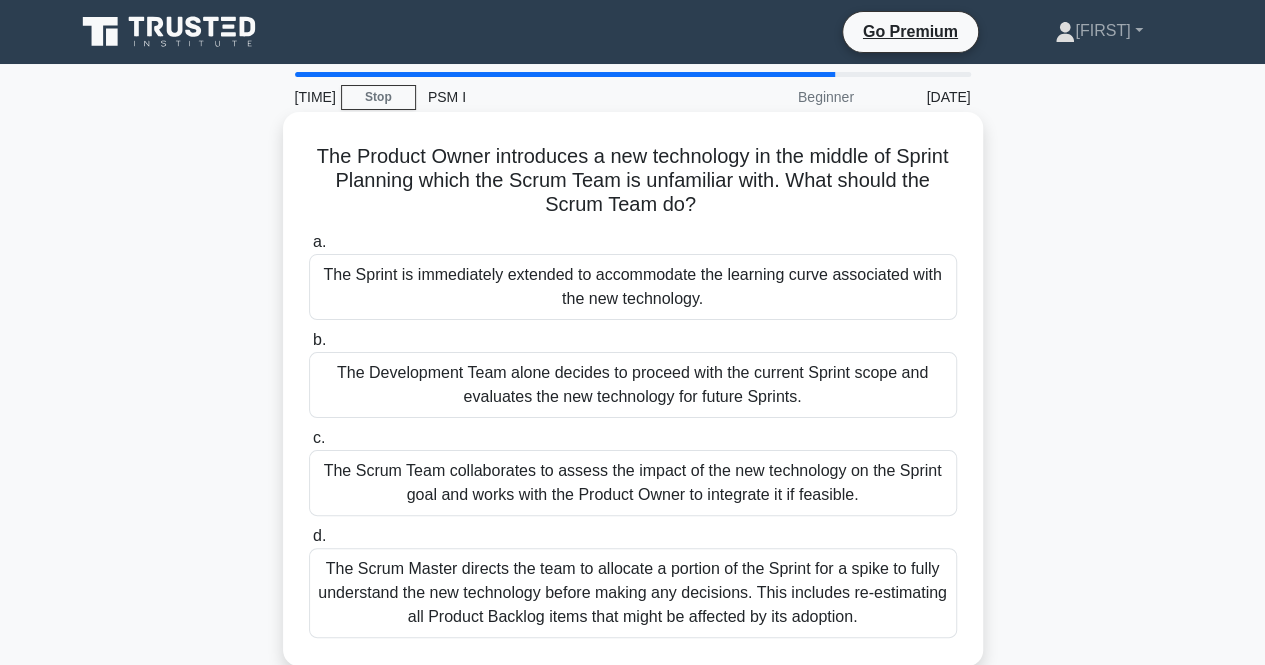 click on "The Development Team alone decides to proceed with the current Sprint scope and evaluates the new technology for future Sprints." at bounding box center (633, 385) 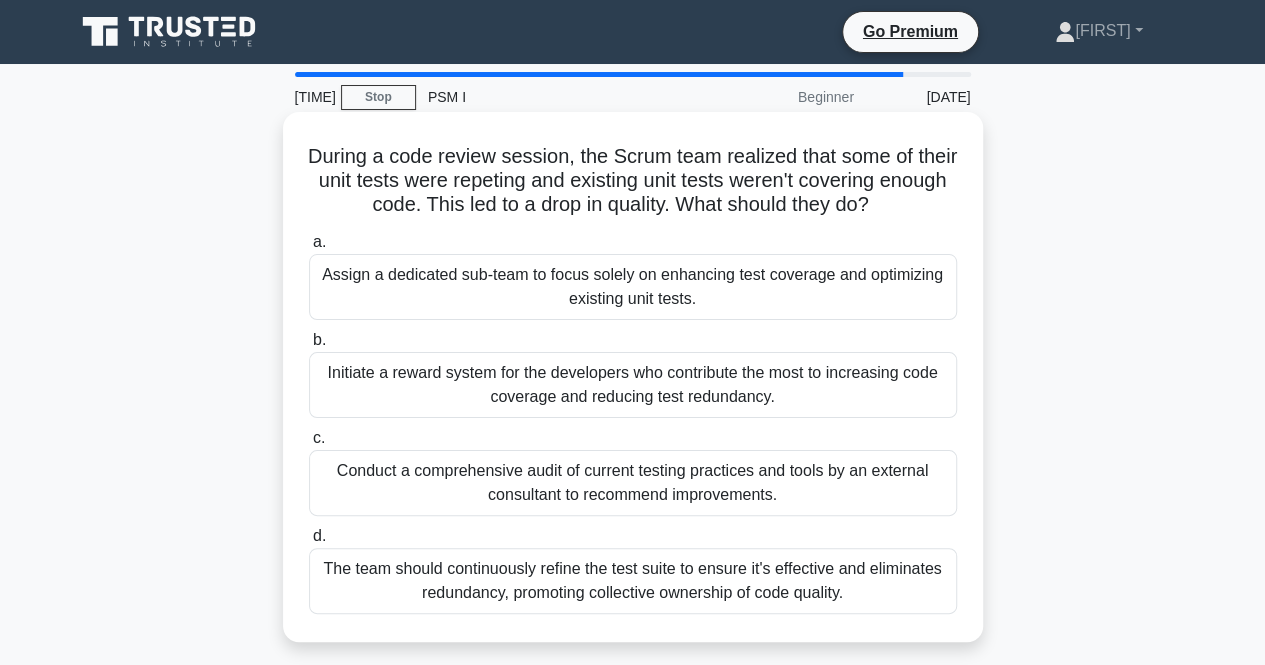 click on "Conduct a comprehensive audit of current testing practices and tools by an external consultant to recommend improvements." at bounding box center (633, 483) 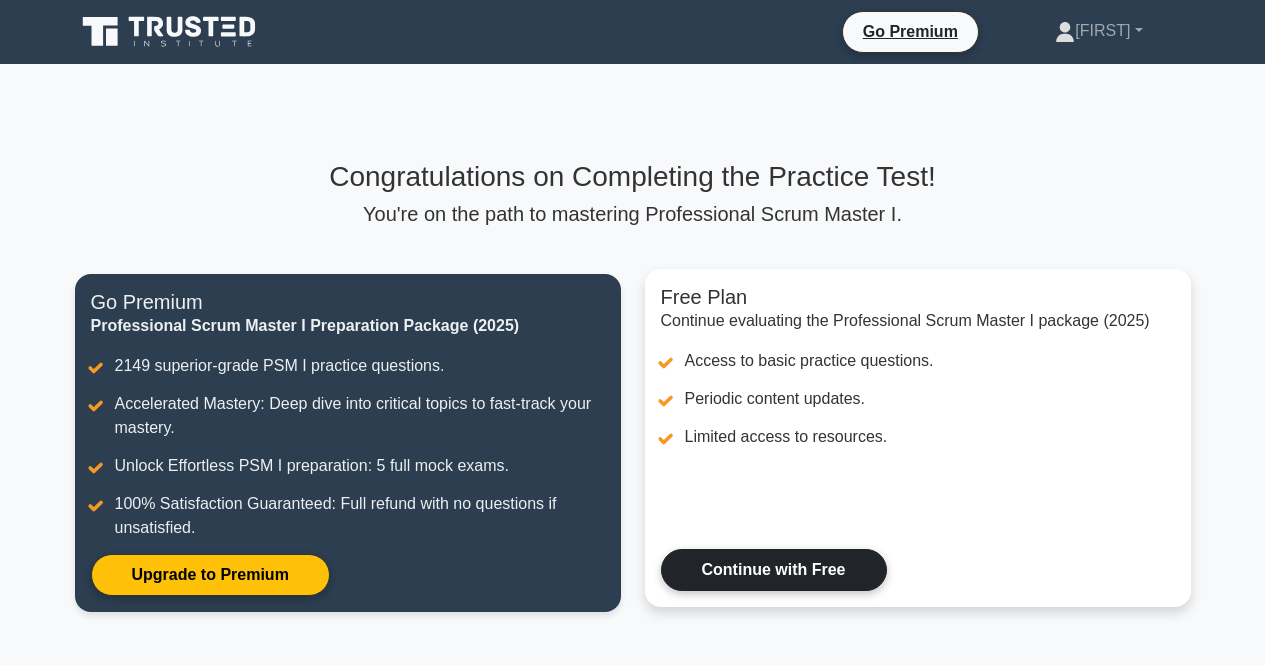 scroll, scrollTop: 0, scrollLeft: 0, axis: both 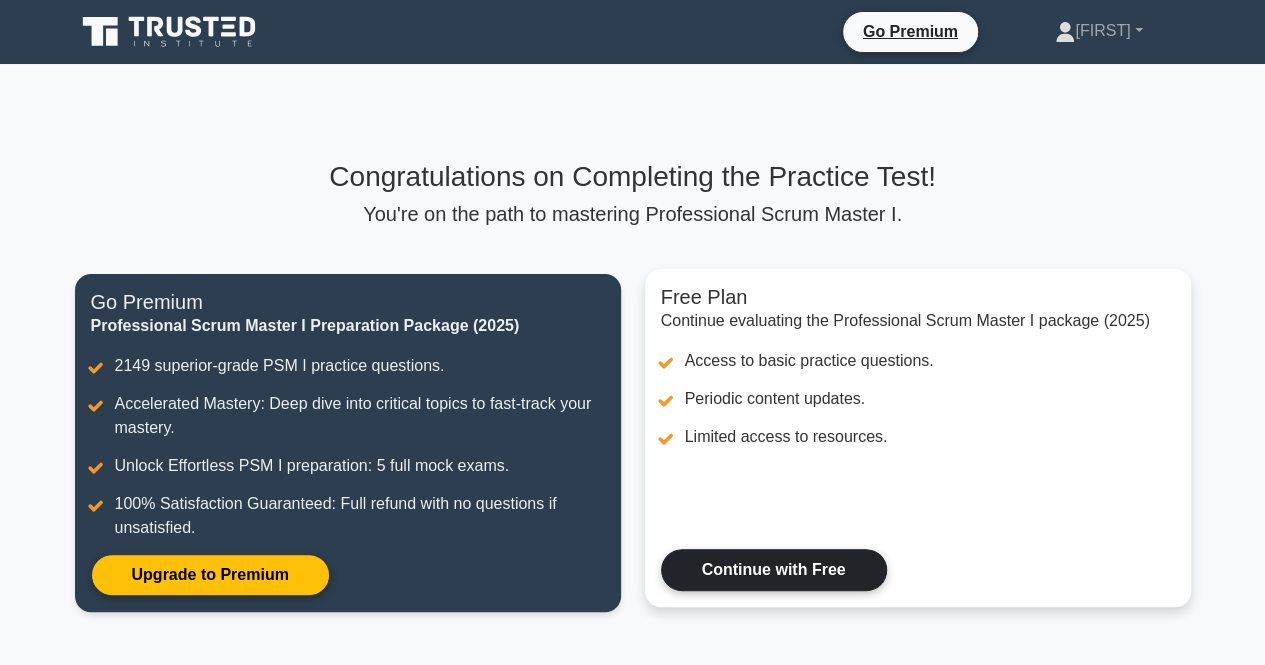 click on "Continue with Free" at bounding box center (774, 570) 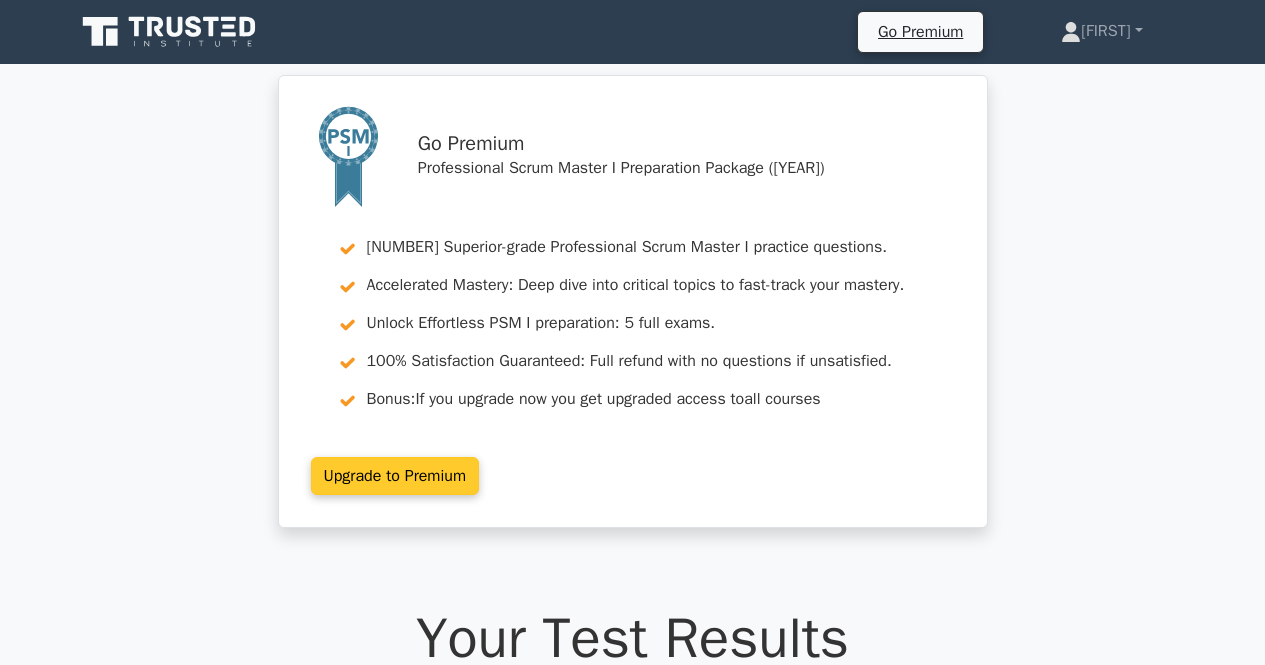 scroll, scrollTop: 0, scrollLeft: 0, axis: both 